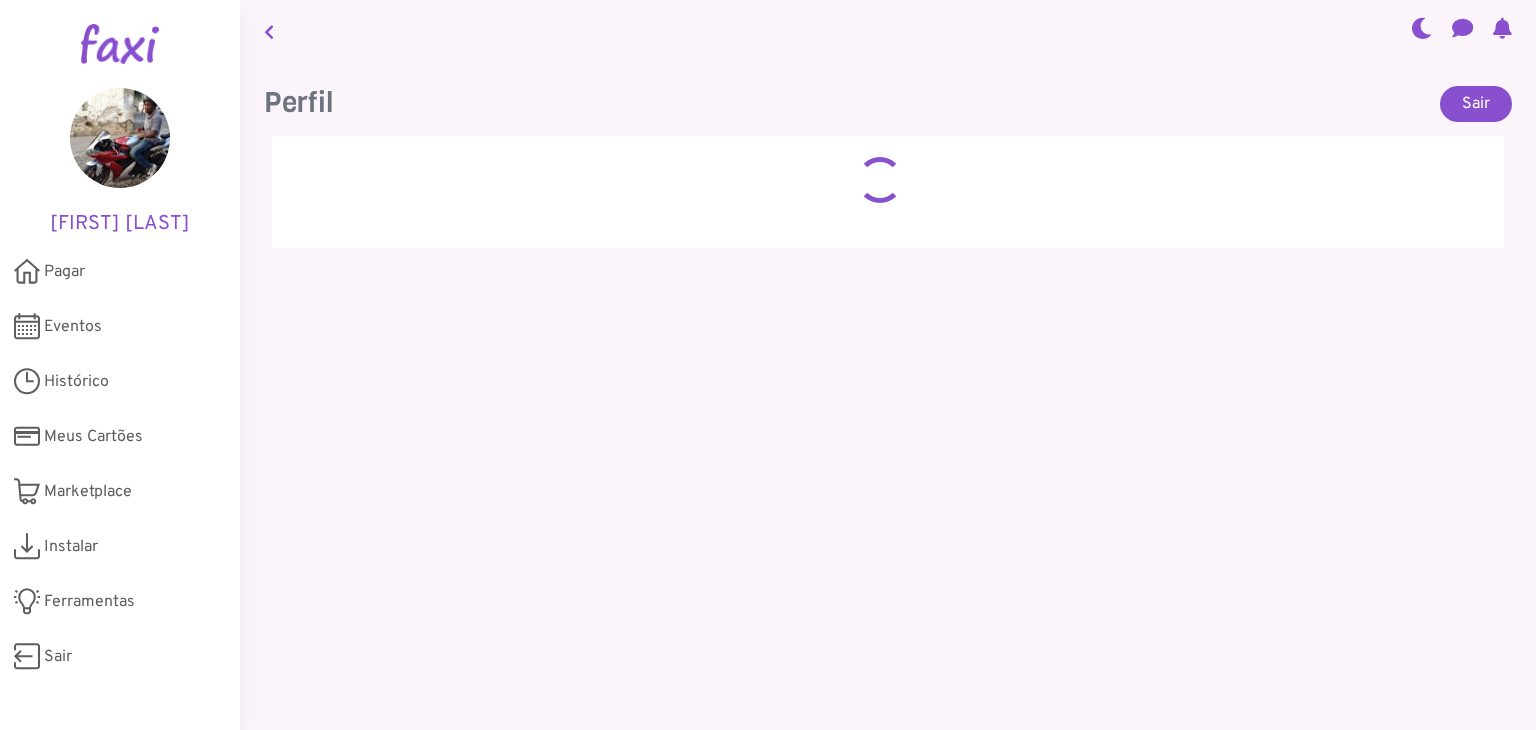 scroll, scrollTop: 0, scrollLeft: 0, axis: both 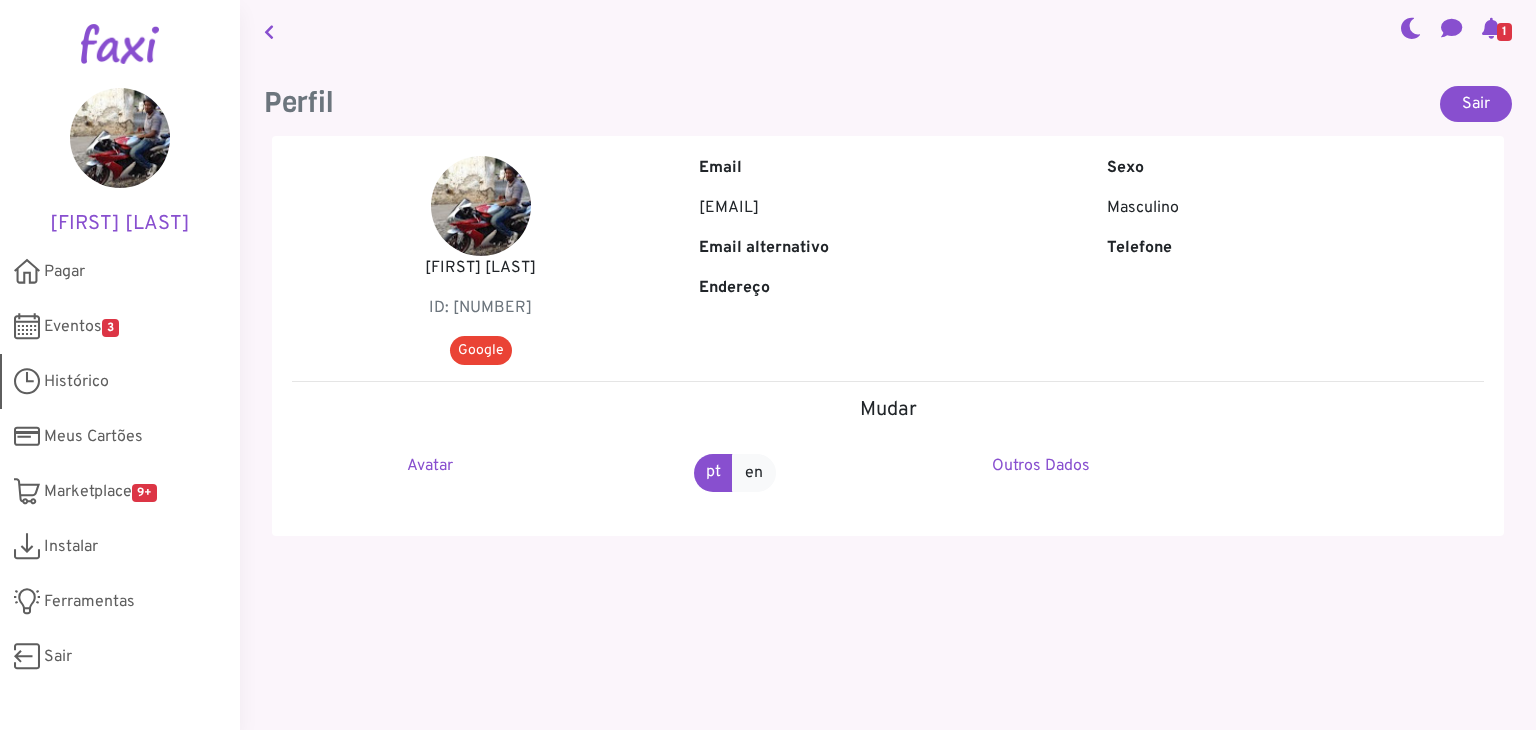 click on "Histórico" at bounding box center [76, 382] 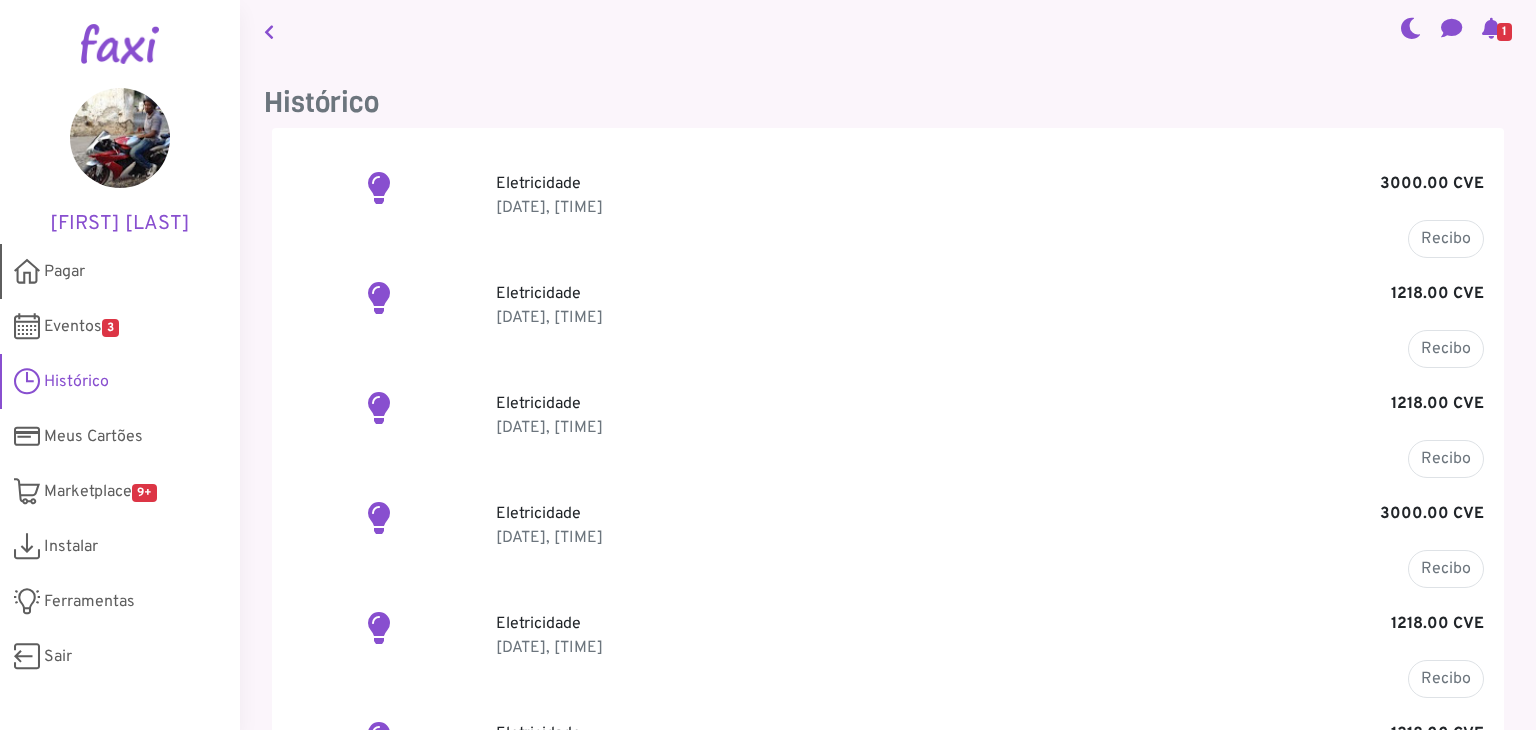 click on "Pagar" at bounding box center [64, 272] 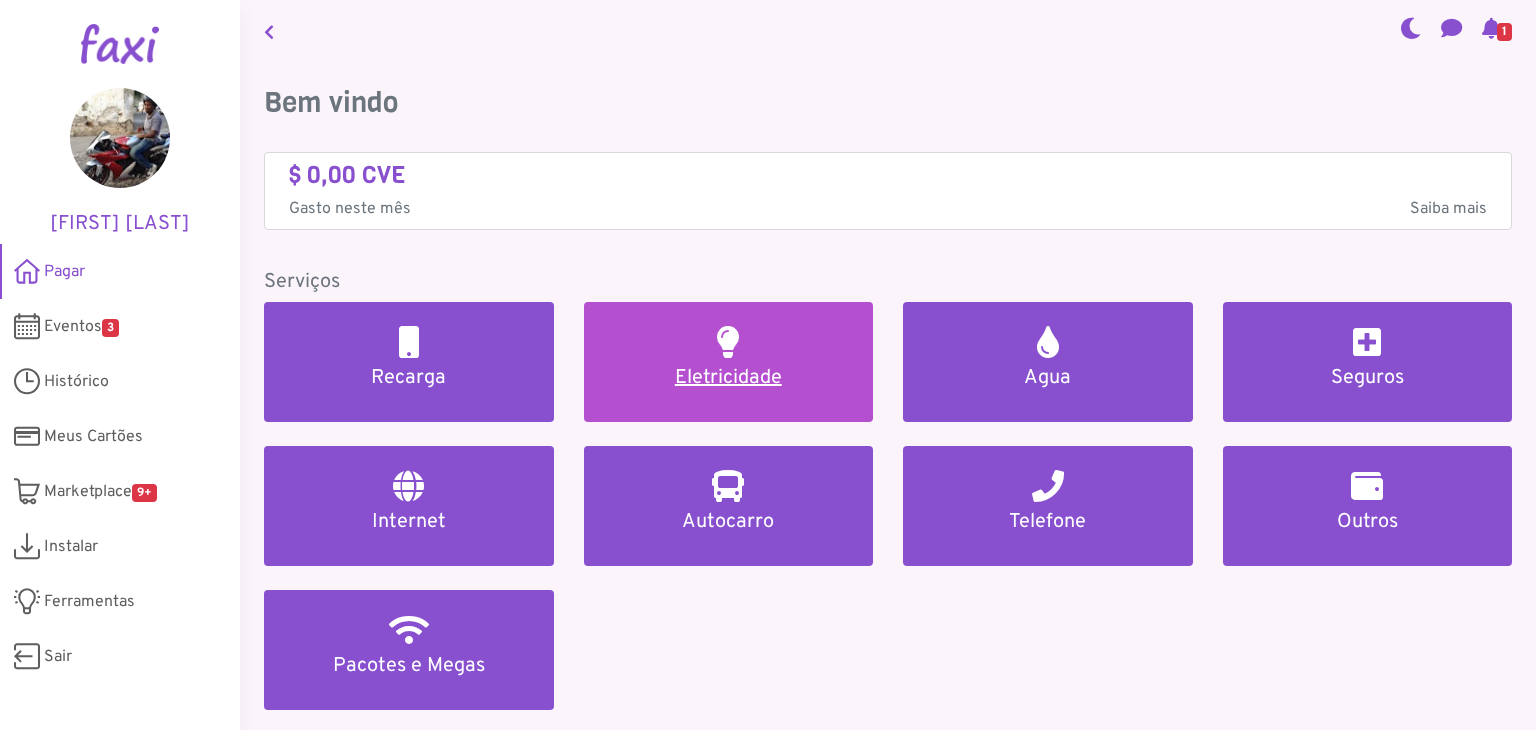click on "Eletricidade" at bounding box center (729, 362) 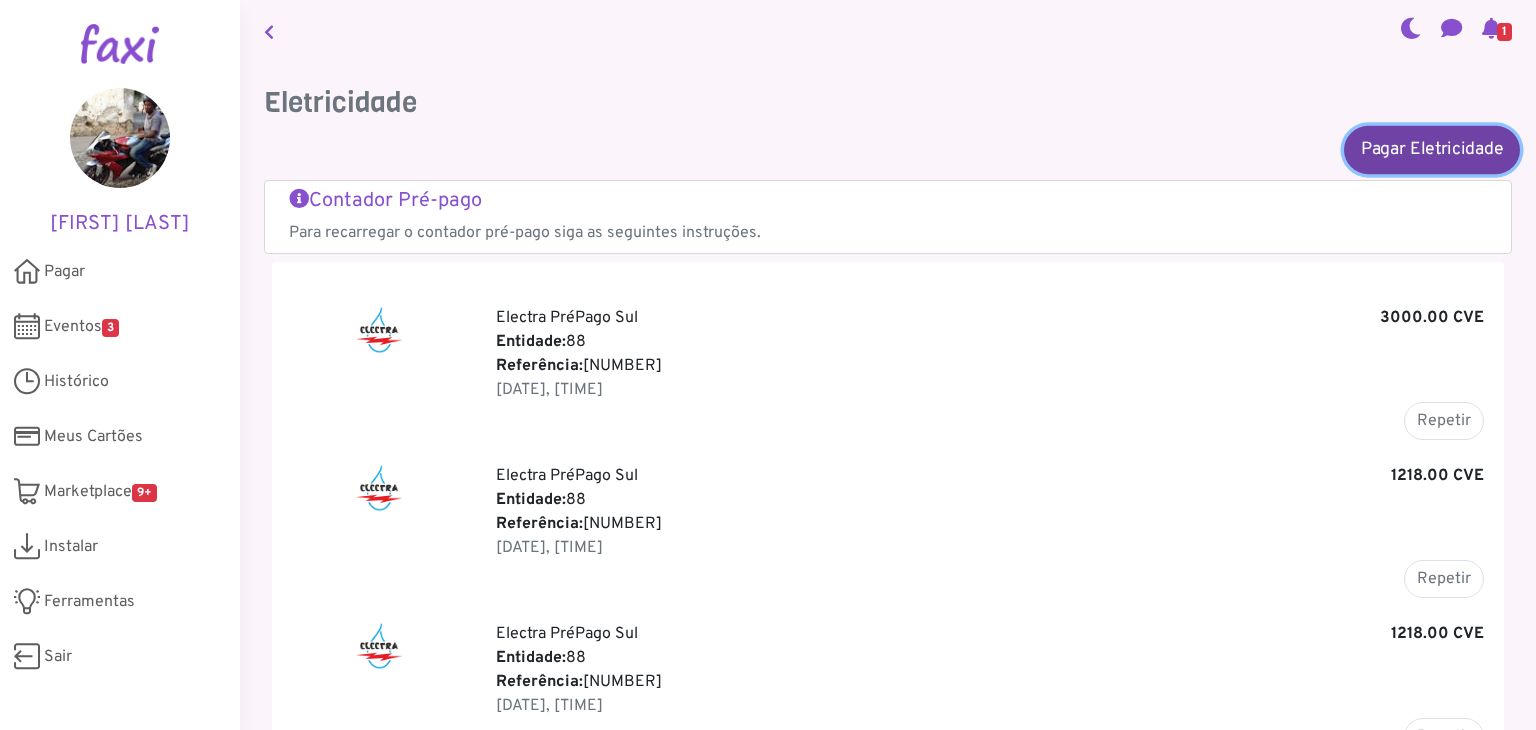 click on "Pagar
Eletricidade" at bounding box center (1432, 149) 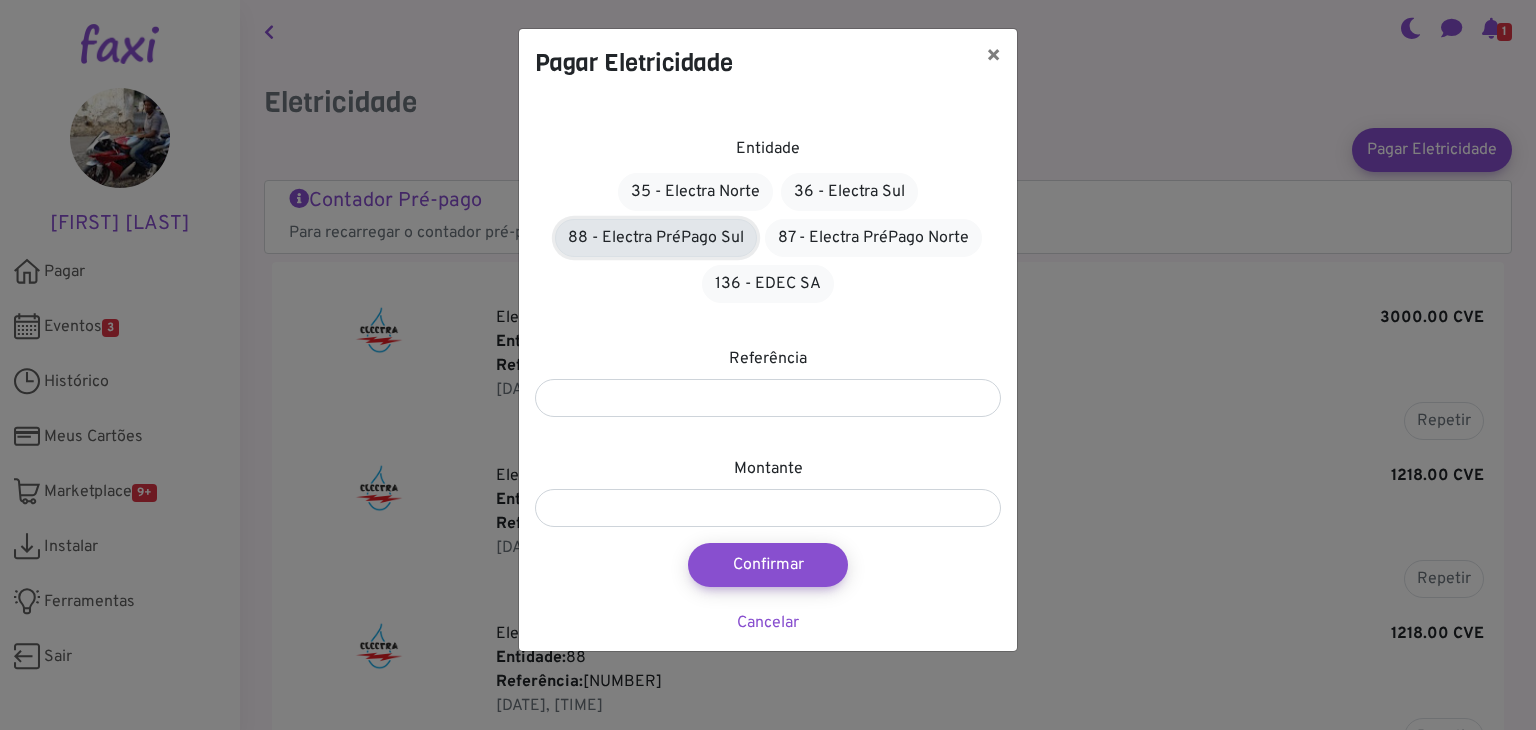 click on "88
-
Electra PréPago Sul" at bounding box center (656, 238) 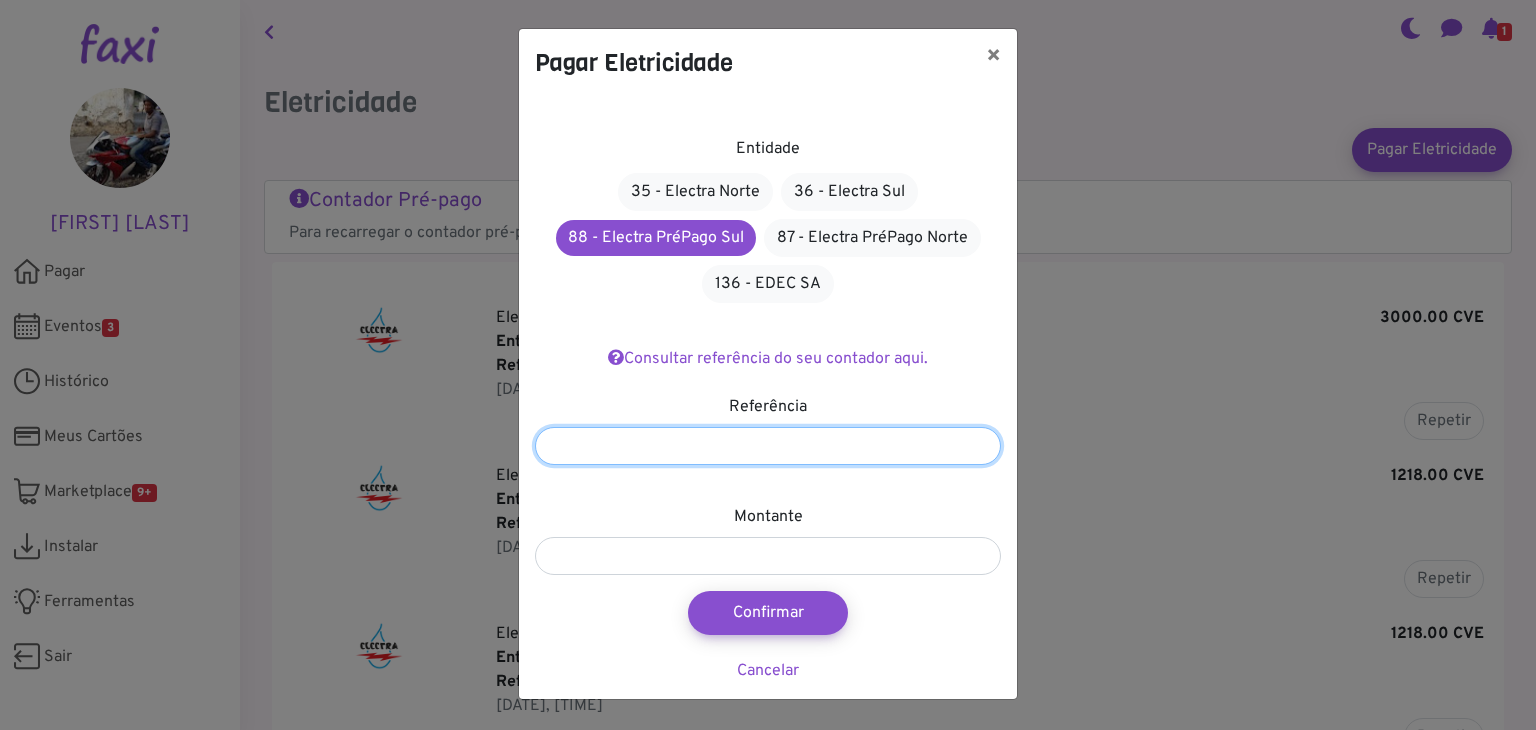 click at bounding box center [768, 446] 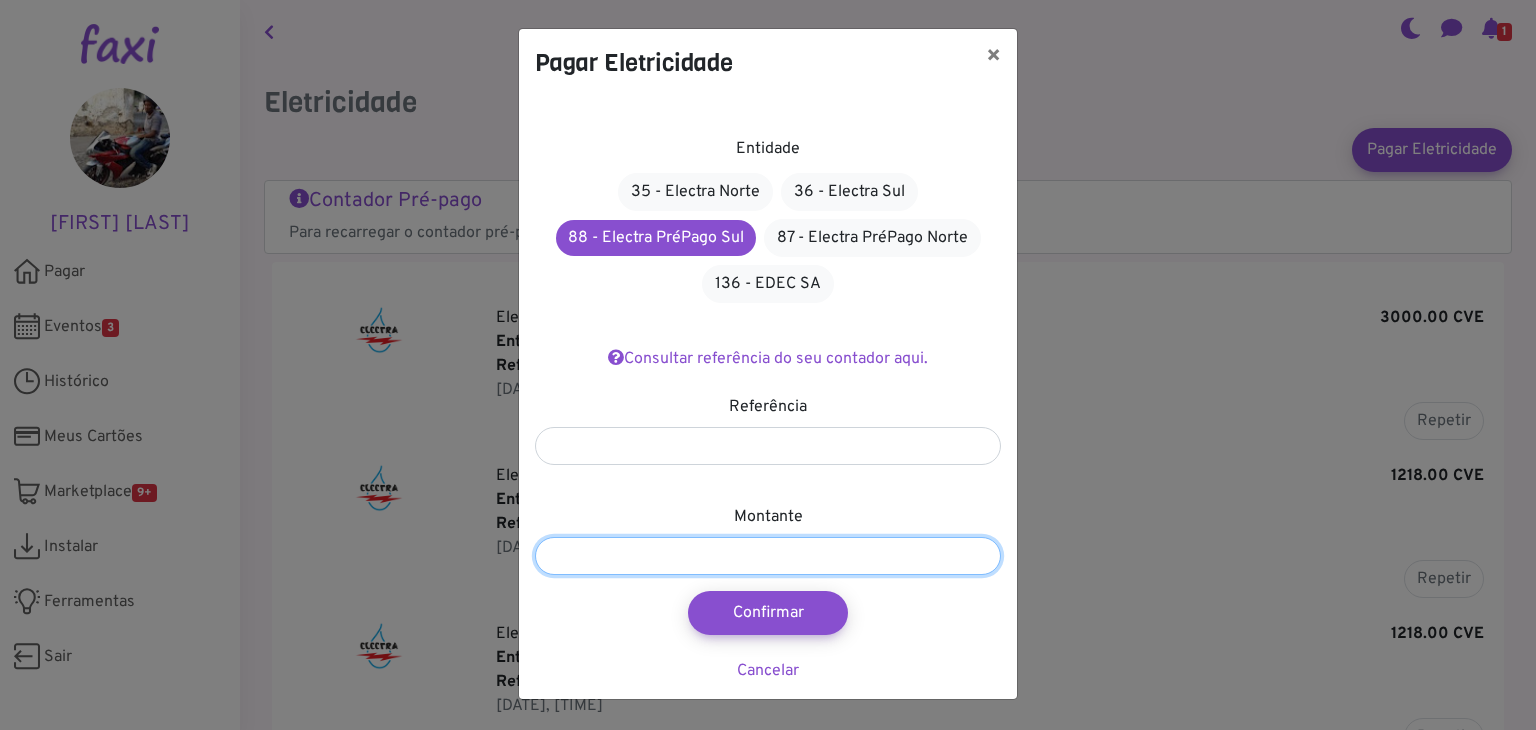 click at bounding box center [768, 556] 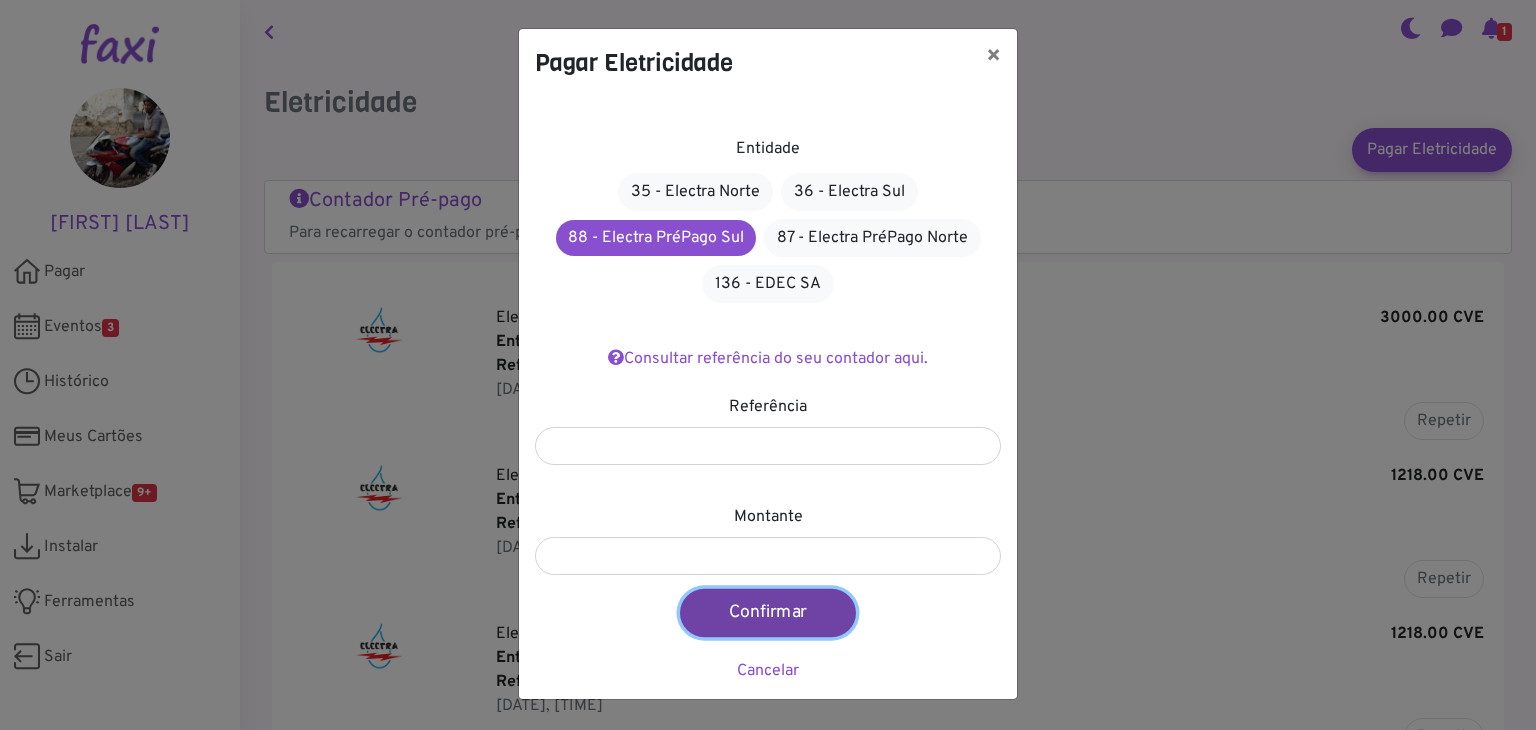 click on "Confirmar" at bounding box center (768, 613) 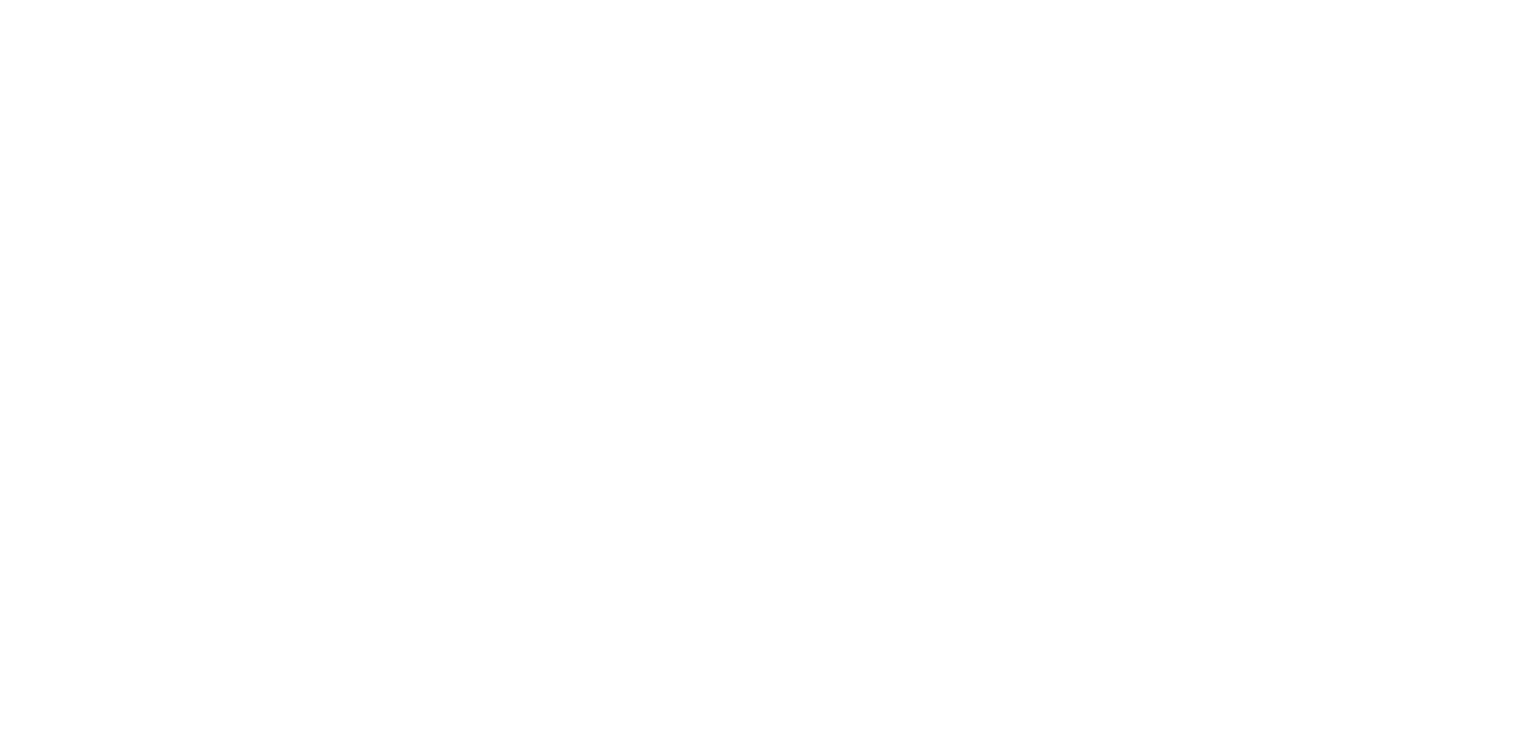 scroll, scrollTop: 0, scrollLeft: 0, axis: both 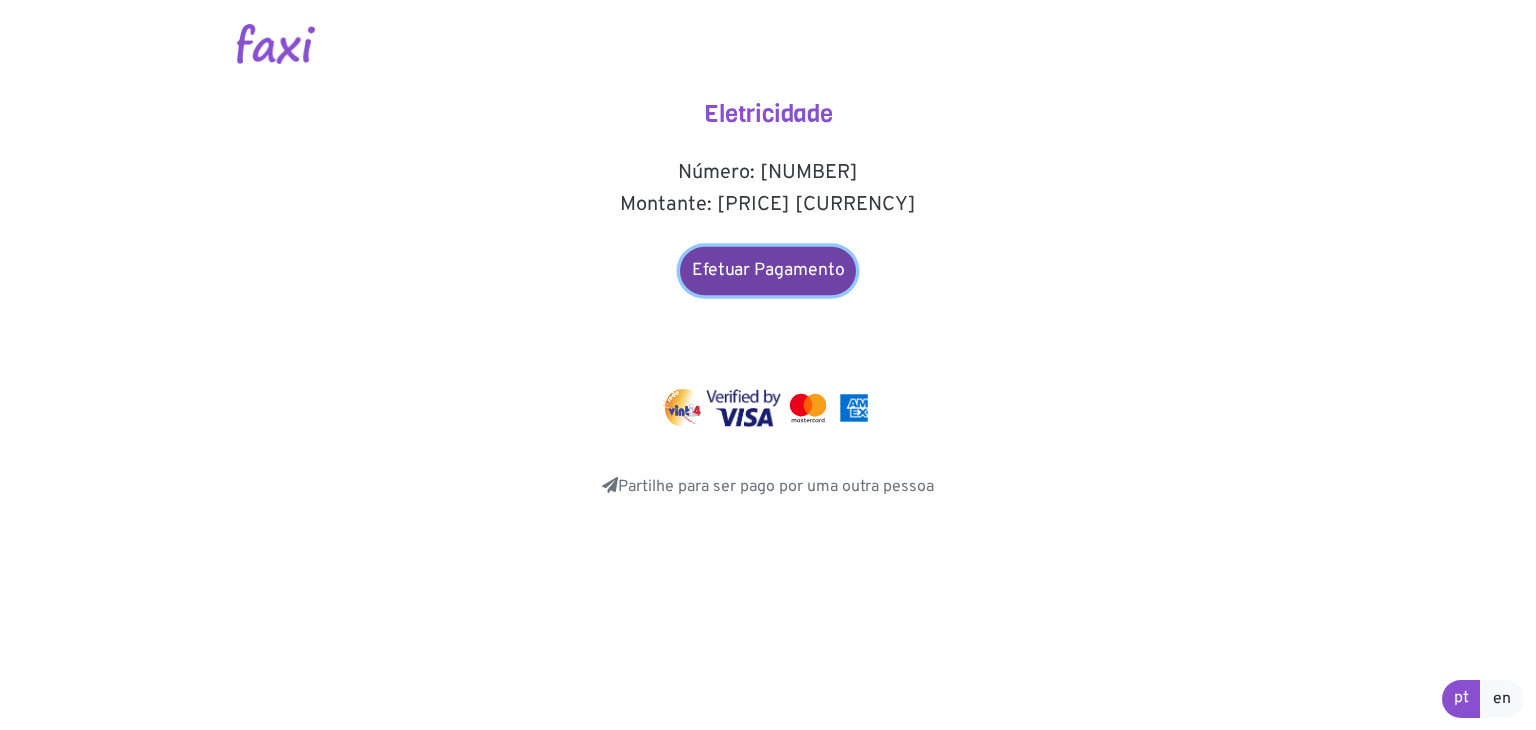 click on "Efetuar Pagamento" at bounding box center [768, 271] 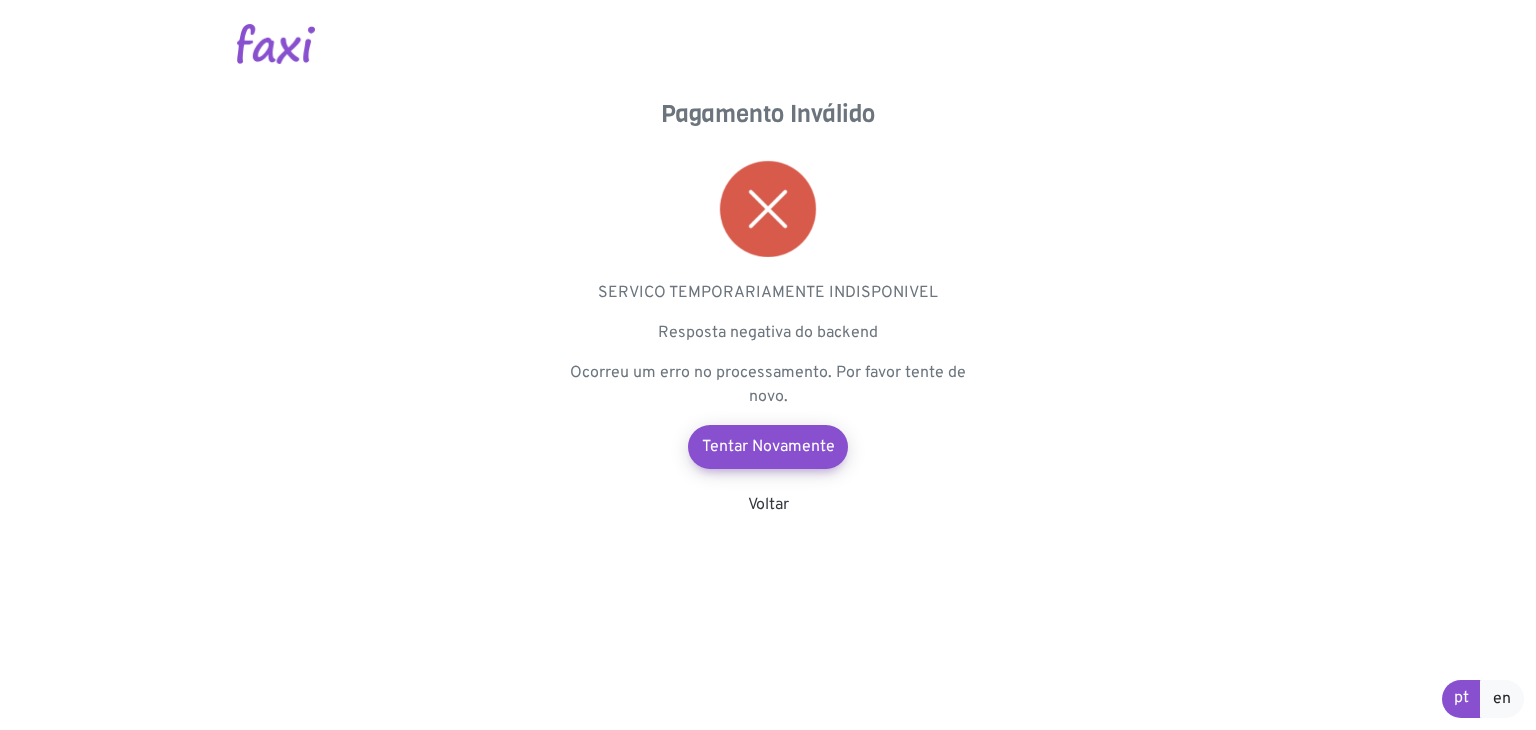 scroll, scrollTop: 0, scrollLeft: 0, axis: both 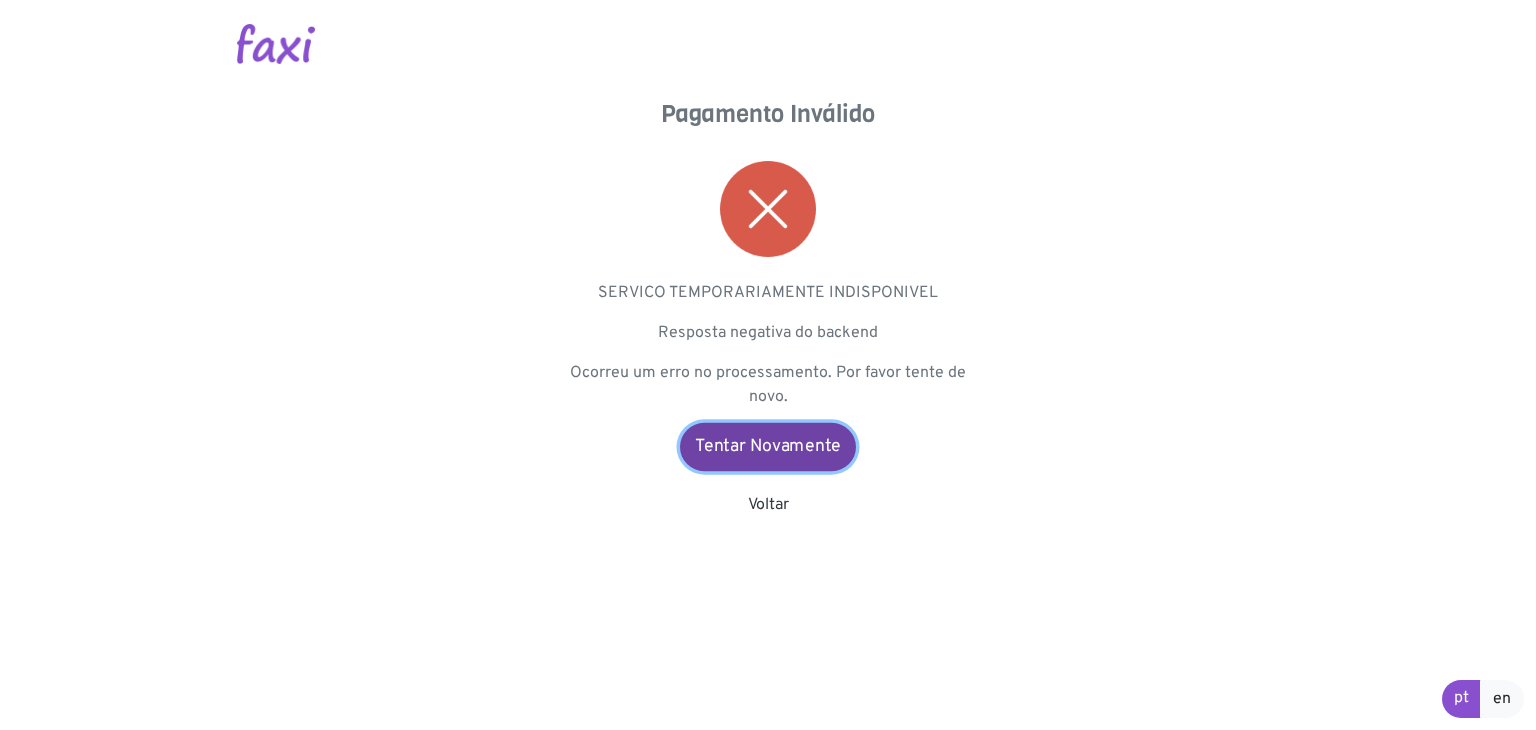 click on "Tentar Novamente" at bounding box center [768, 447] 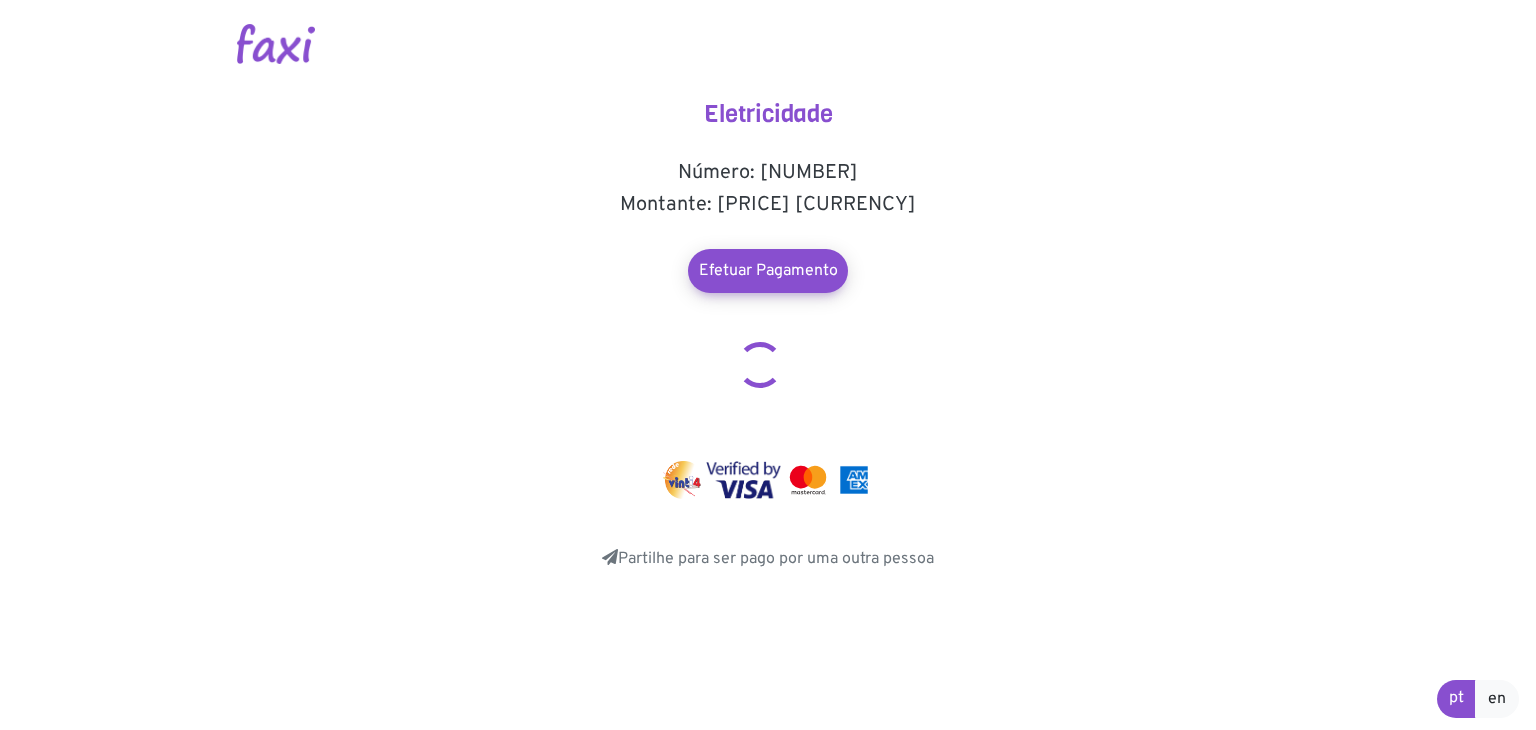 scroll, scrollTop: 0, scrollLeft: 0, axis: both 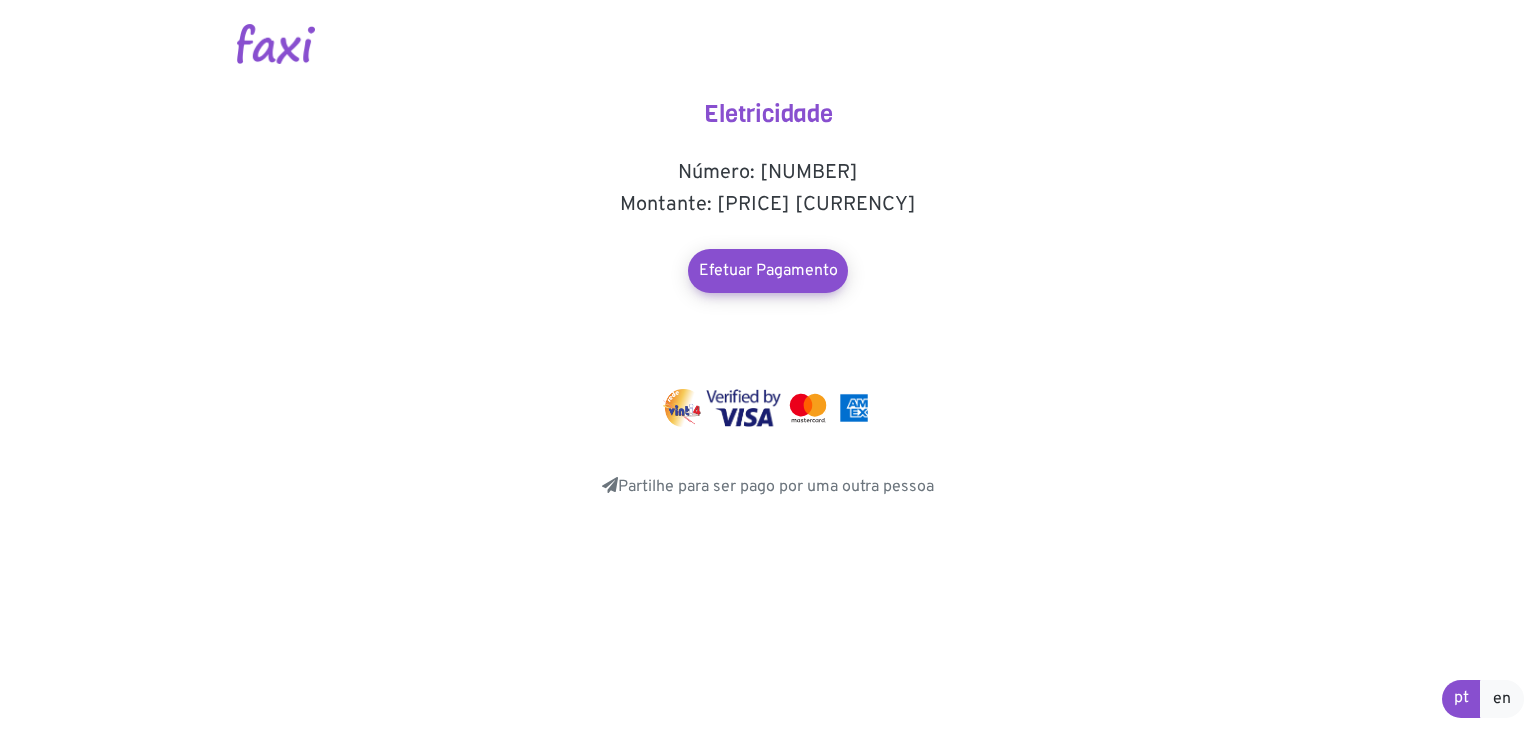 click at bounding box center (276, 44) 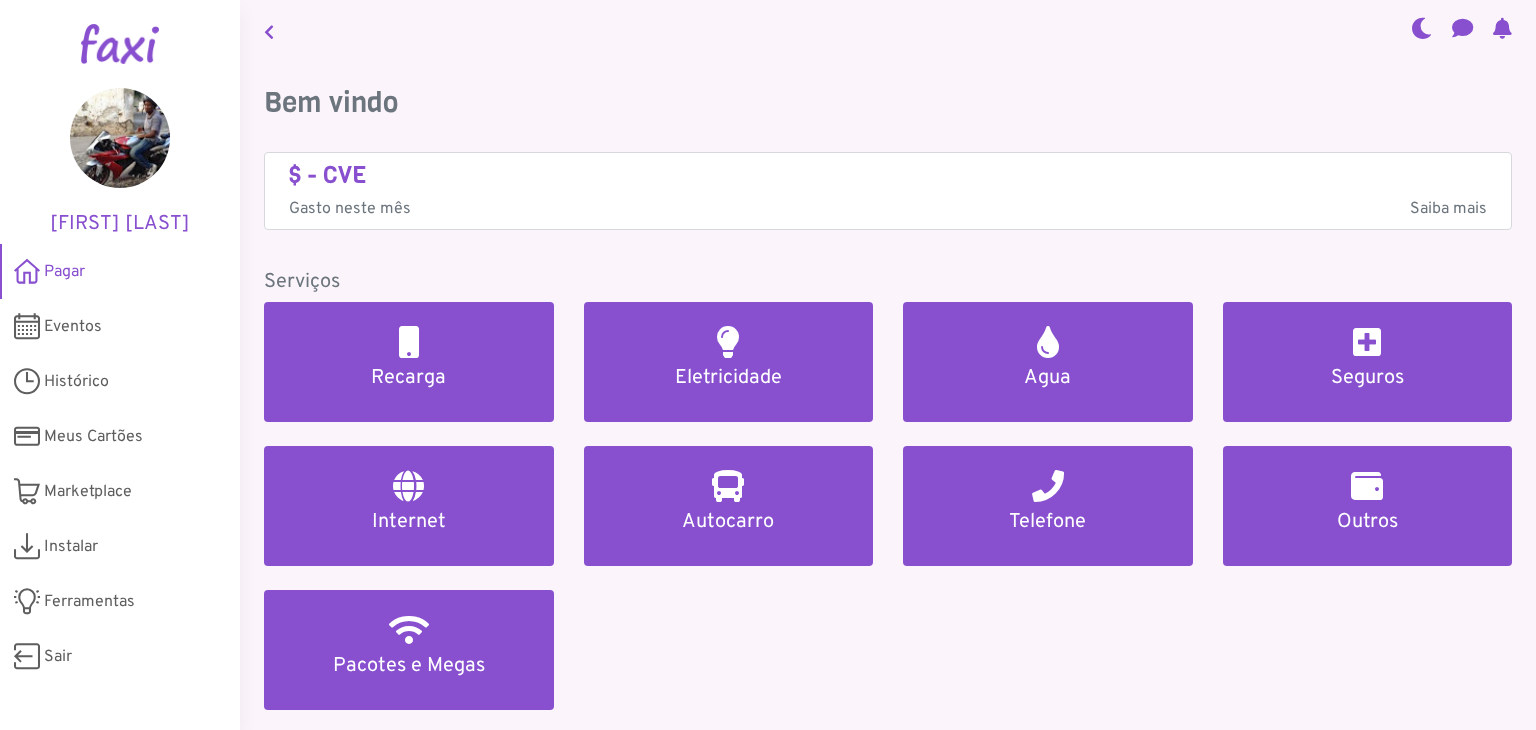 scroll, scrollTop: 0, scrollLeft: 0, axis: both 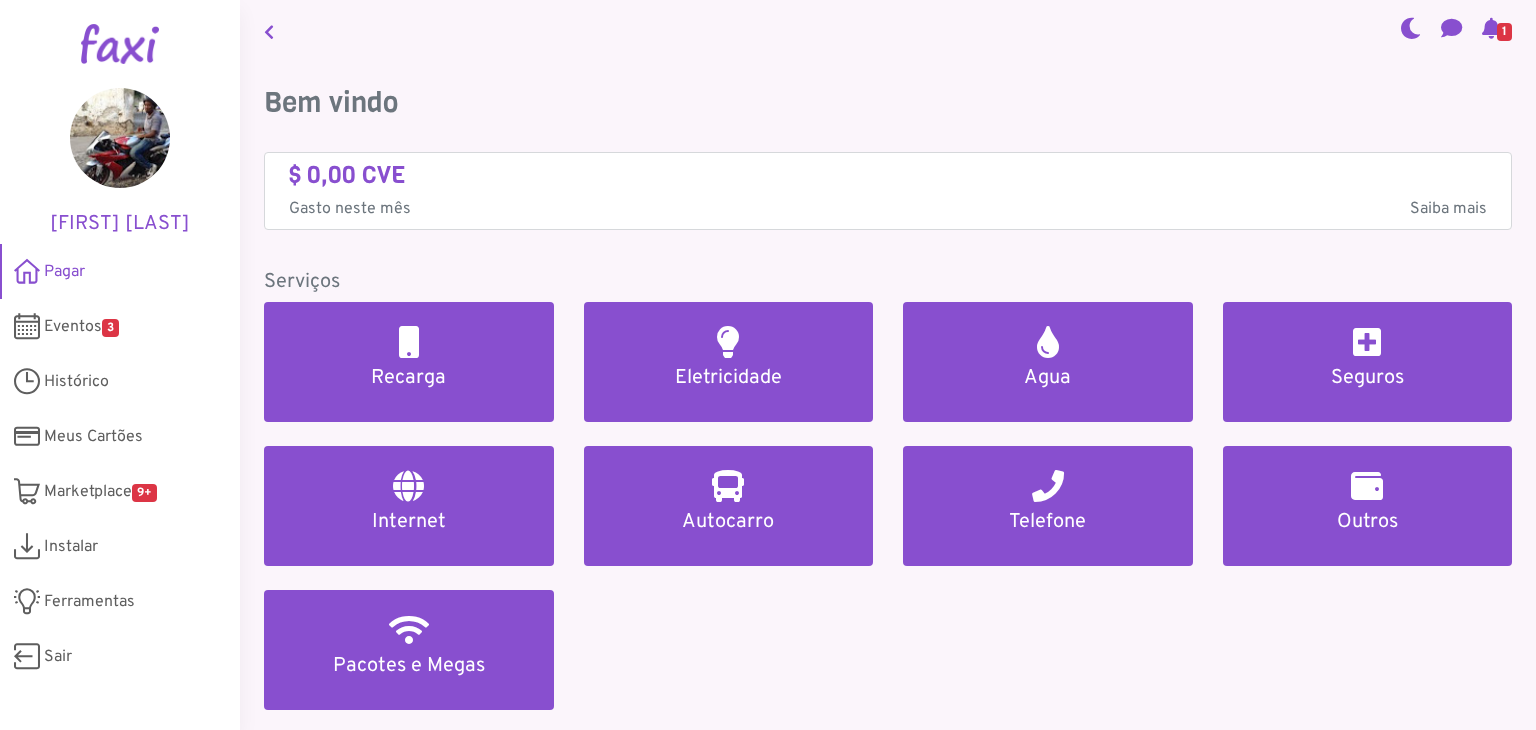 click on "Bem vindo" at bounding box center (888, 103) 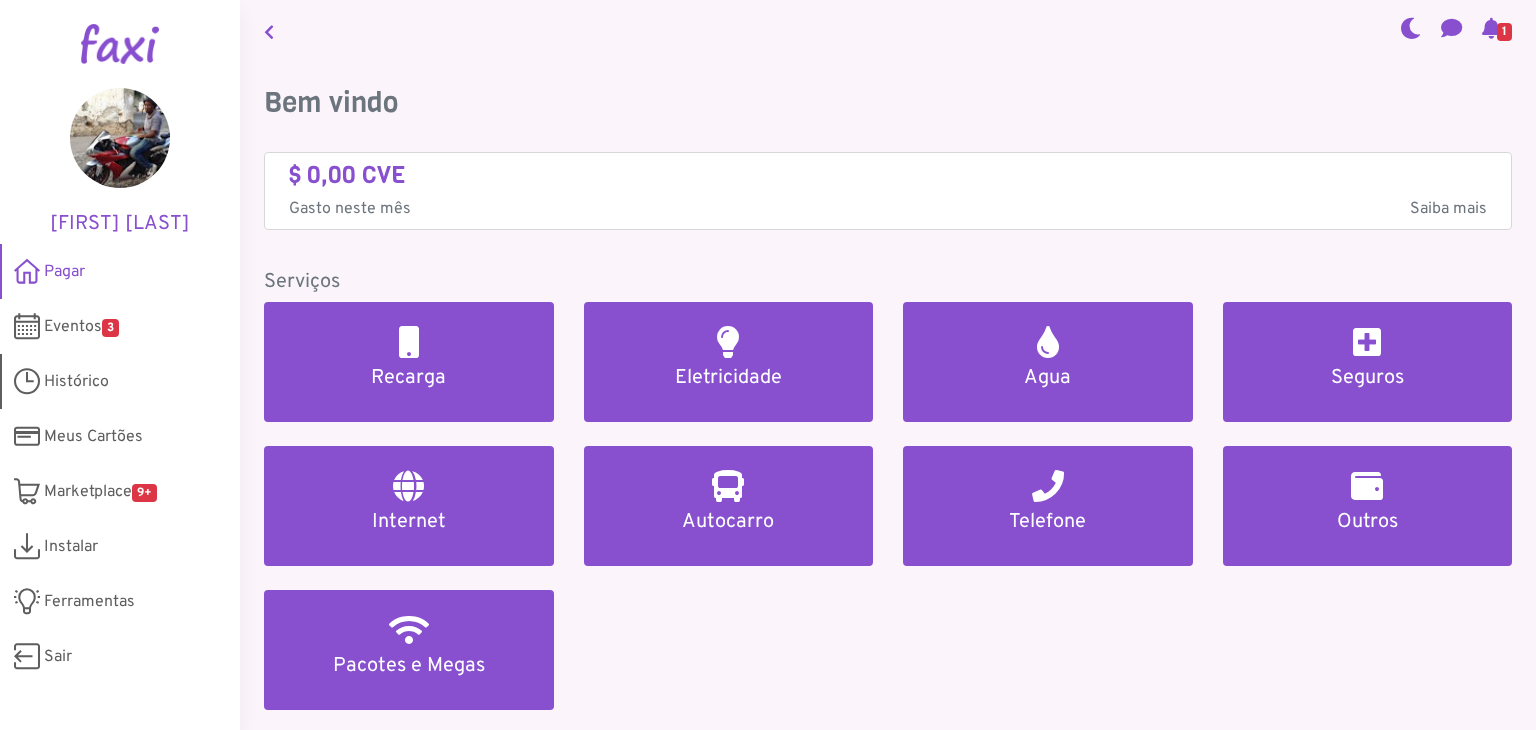 click on "Histórico" at bounding box center (120, 381) 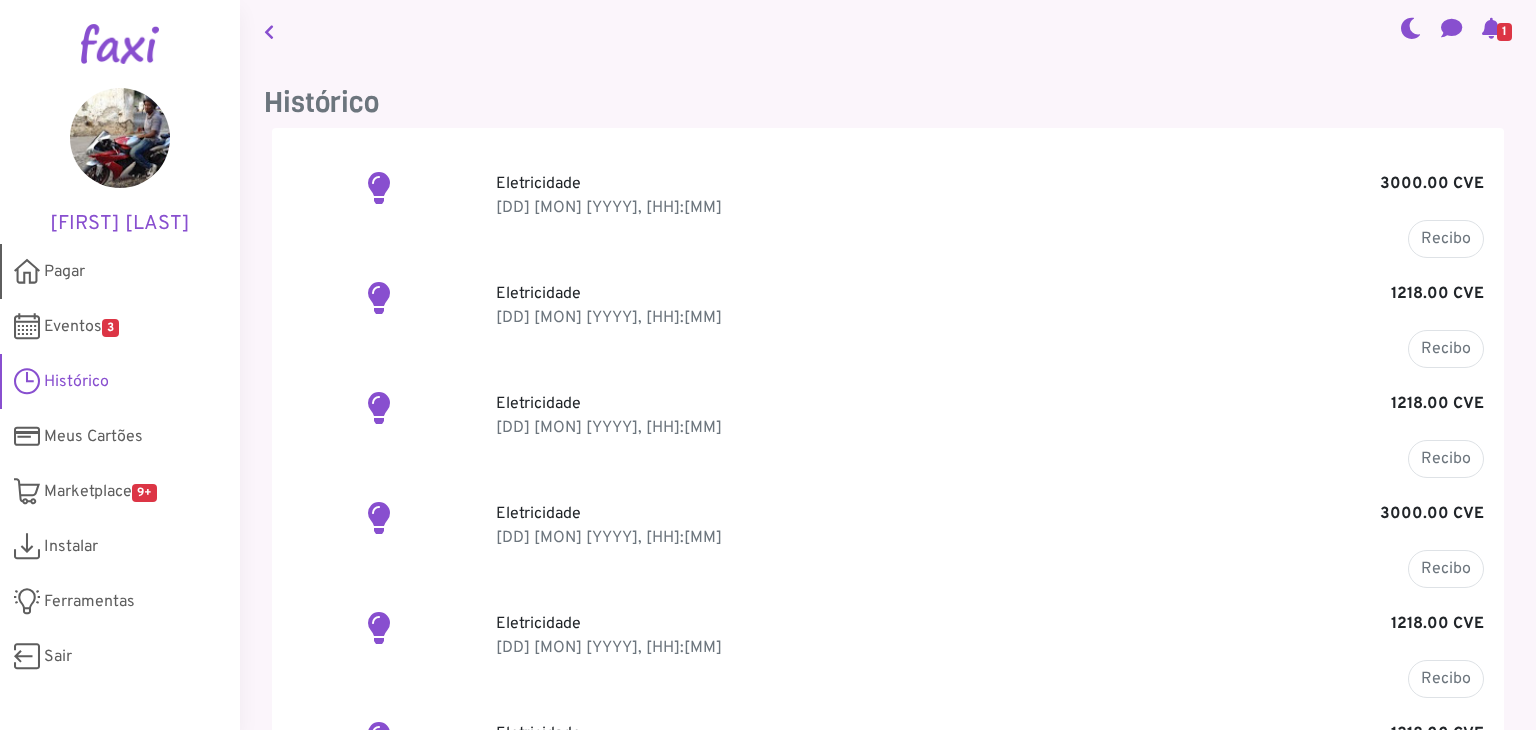 click on "Pagar" at bounding box center [64, 272] 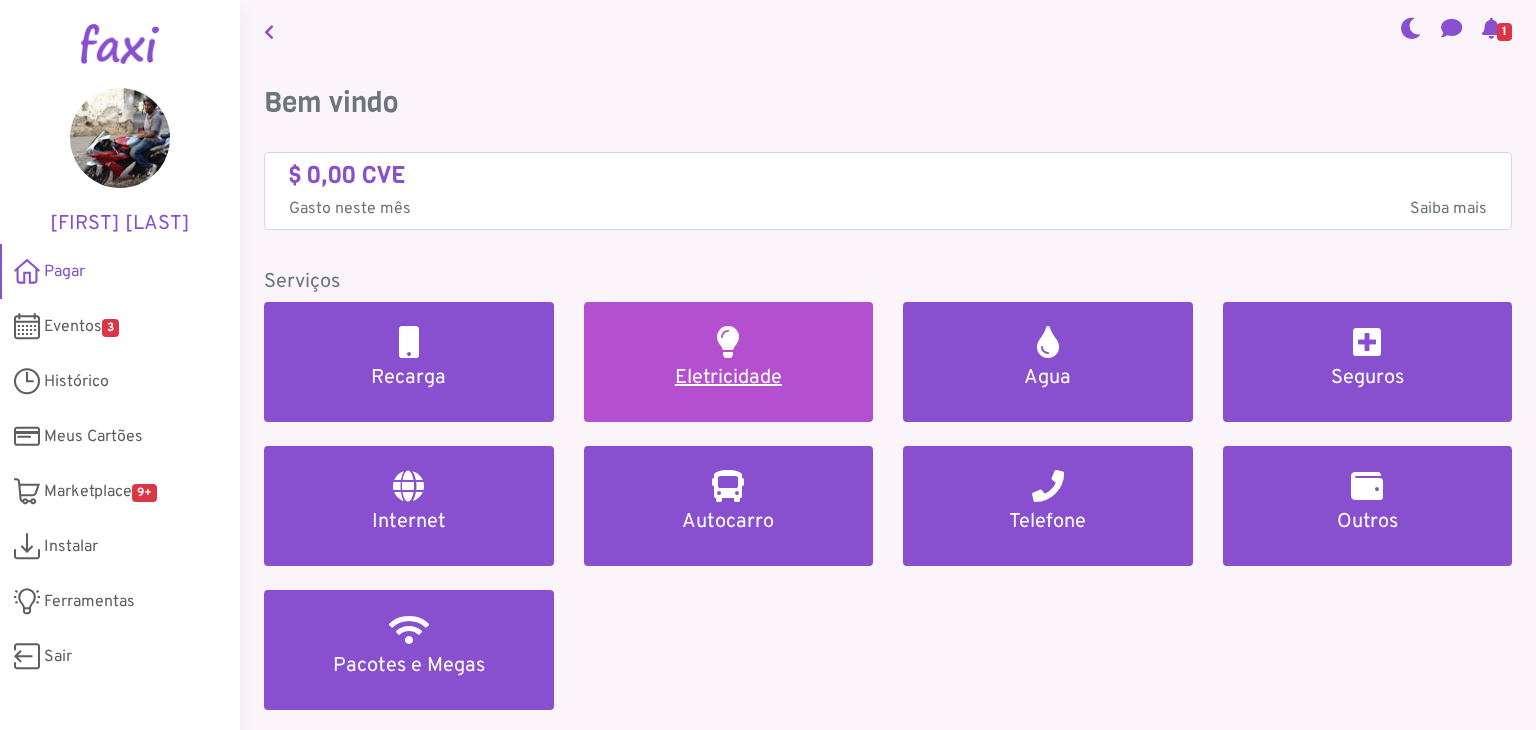 click on "Eletricidade" at bounding box center [729, 362] 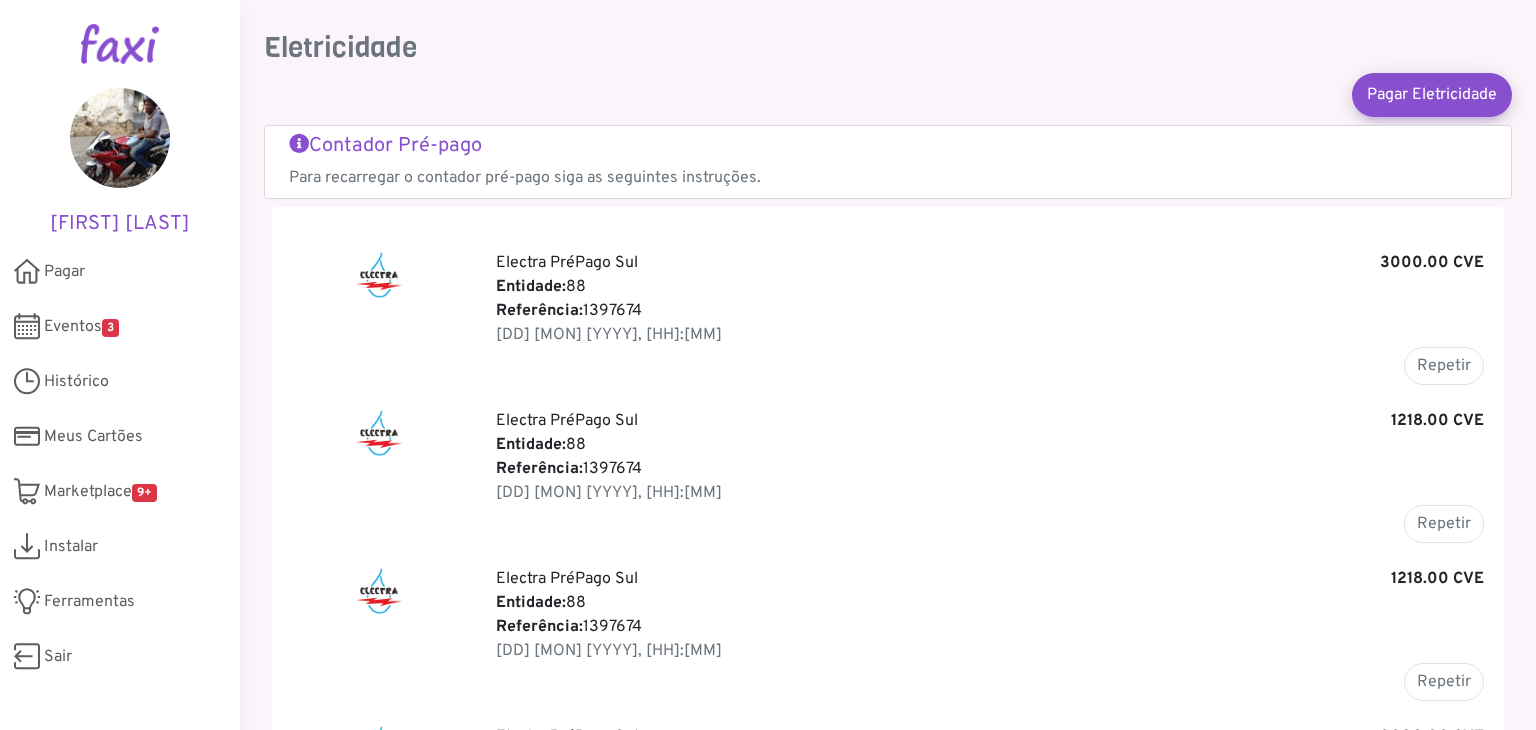 scroll, scrollTop: 52, scrollLeft: 0, axis: vertical 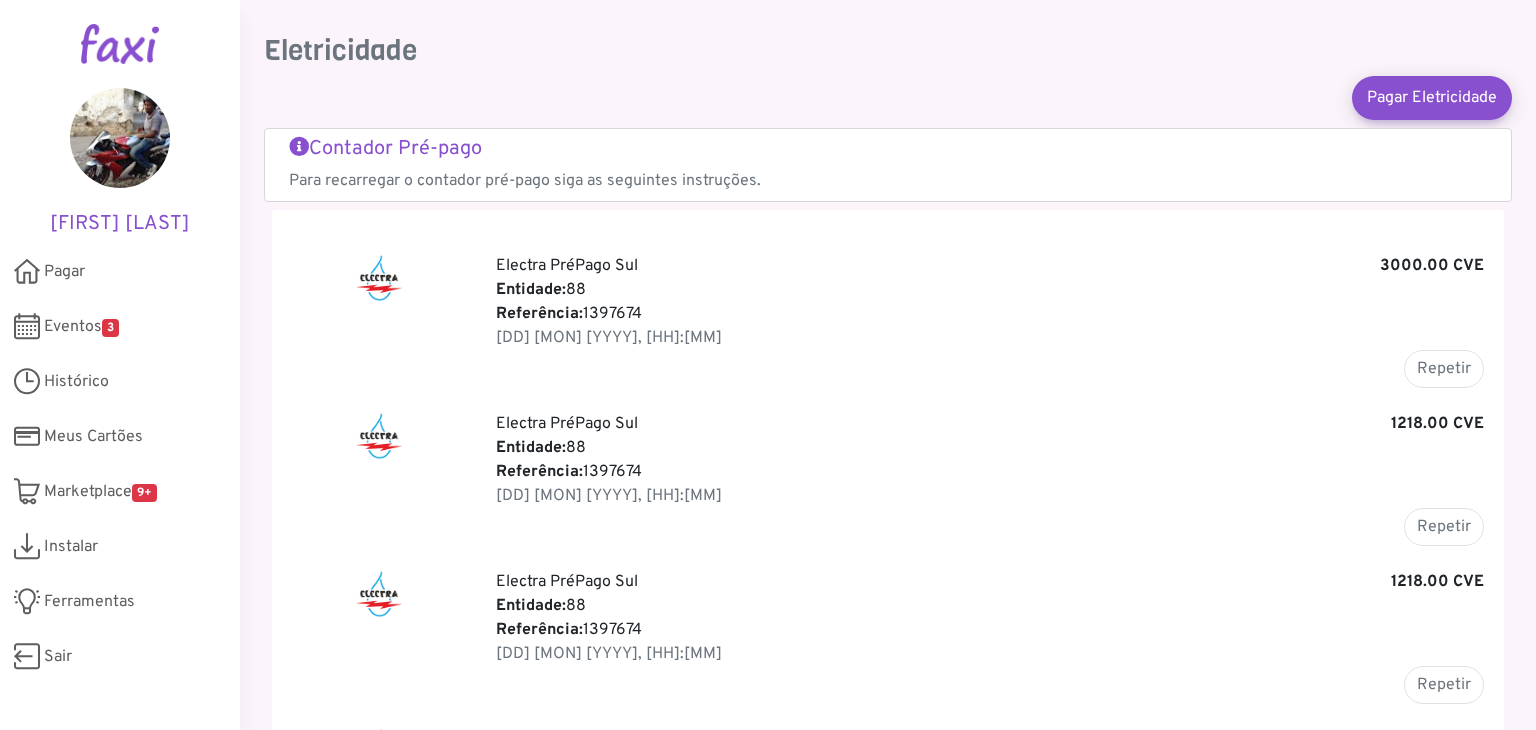 click on "Entidade:   88" at bounding box center [990, 290] 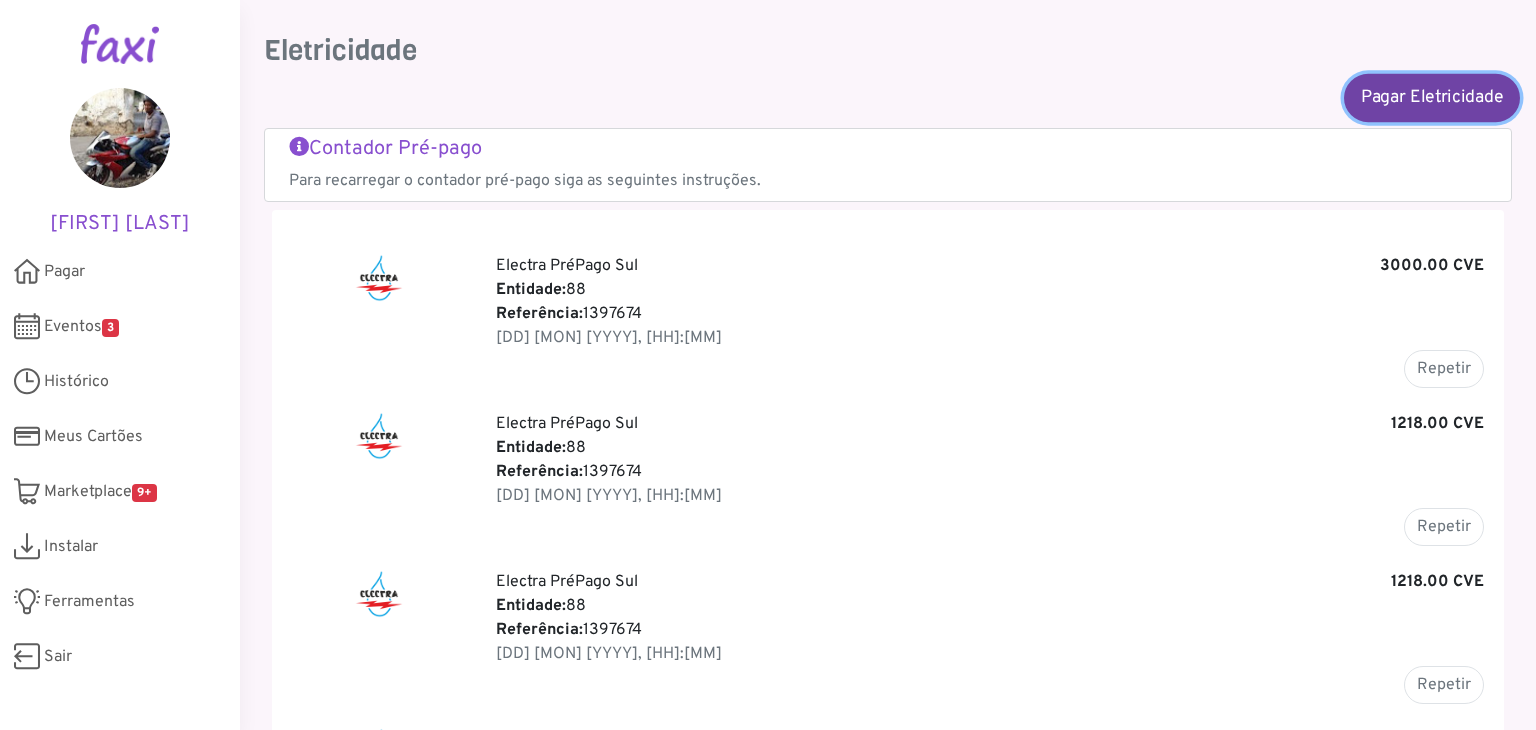 click on "Pagar
Eletricidade" at bounding box center [1432, 97] 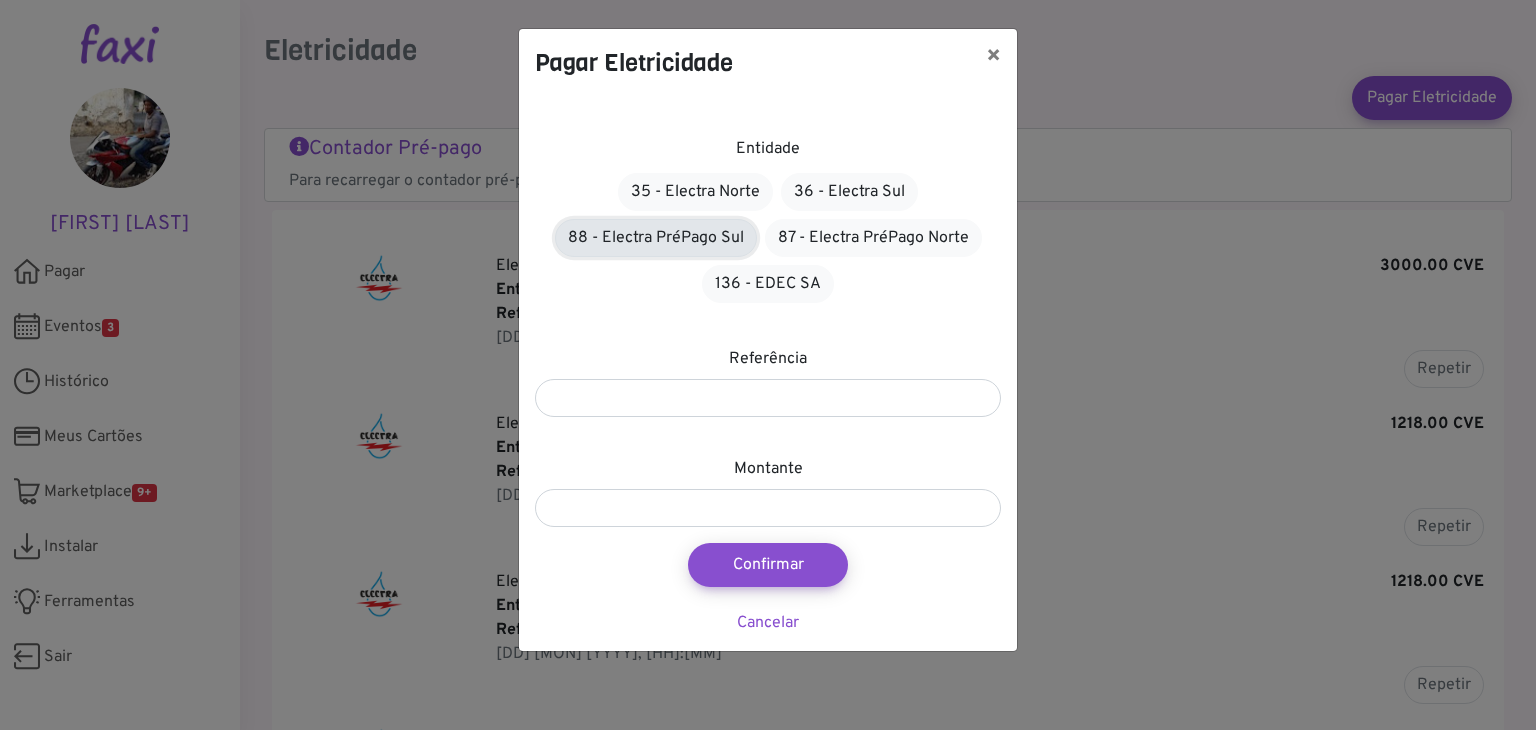 click on "88
-
Electra PréPago Sul" at bounding box center [656, 238] 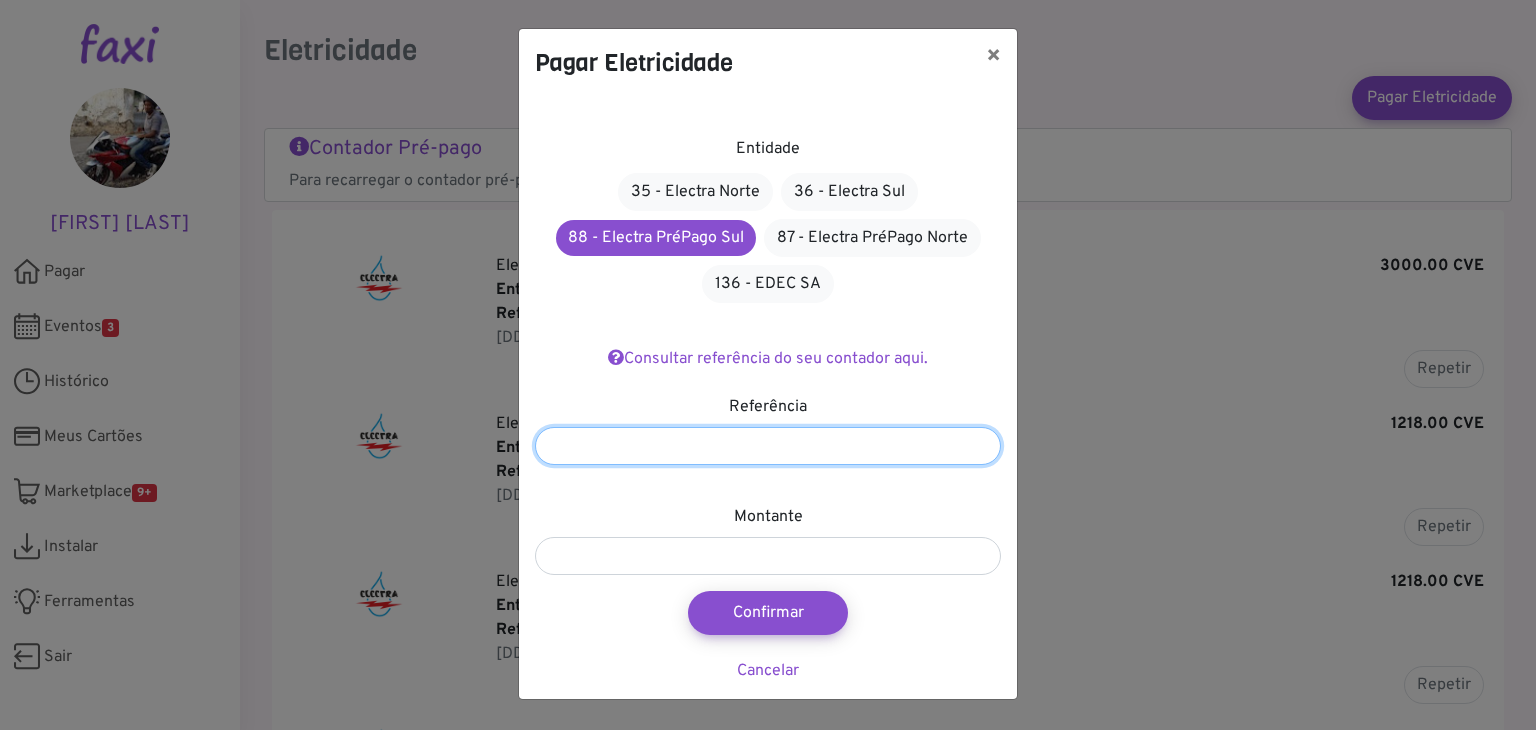 click at bounding box center (768, 446) 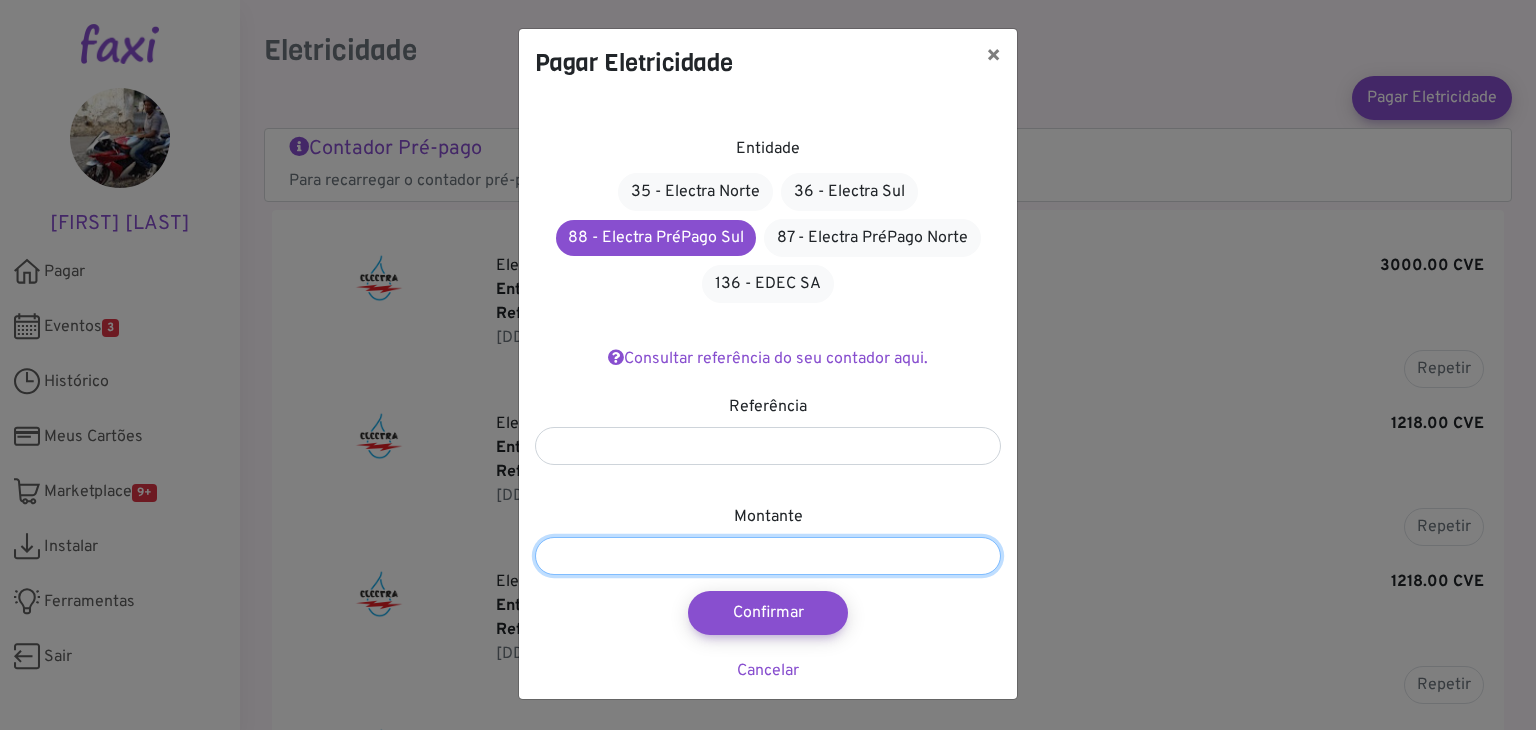 click at bounding box center [768, 556] 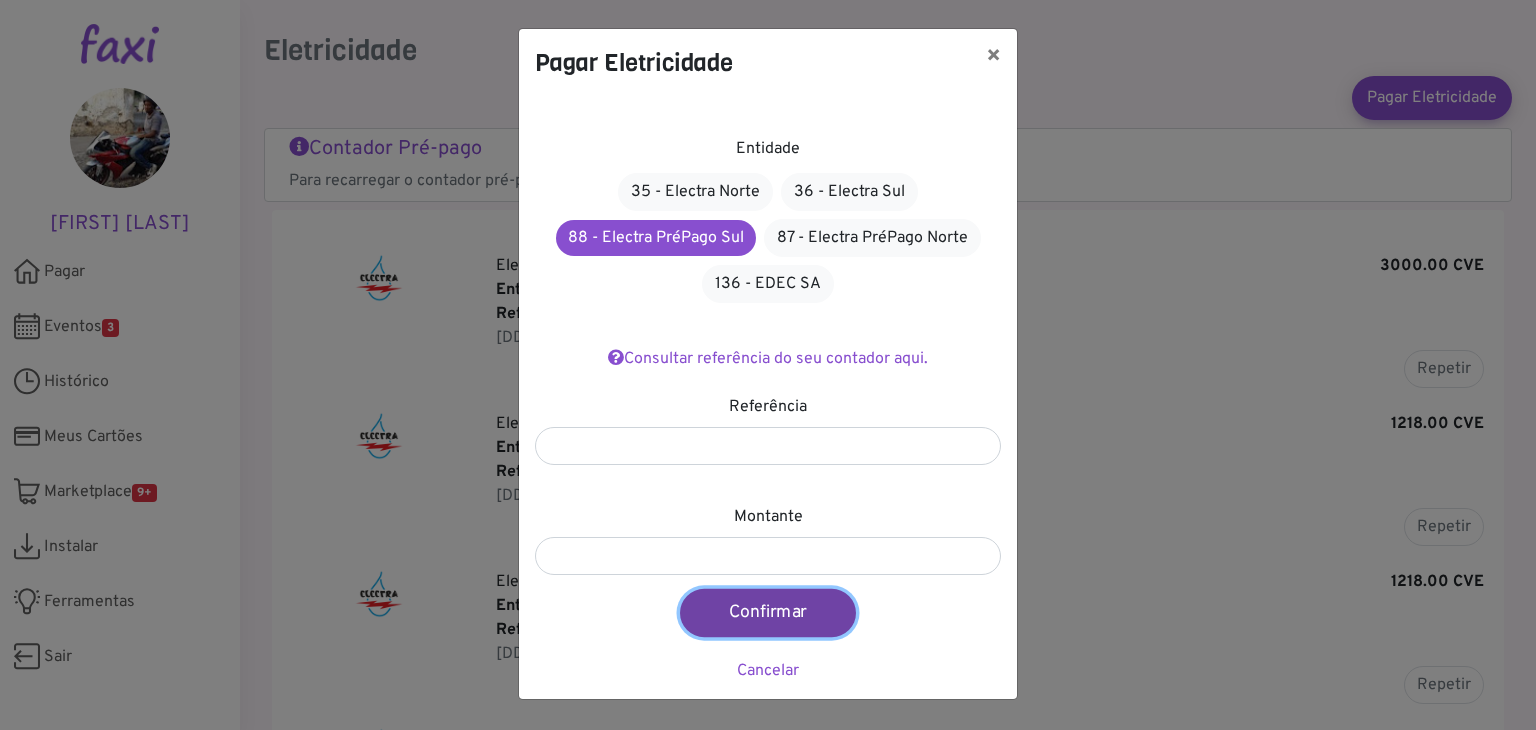 click on "Confirmar" at bounding box center (768, 613) 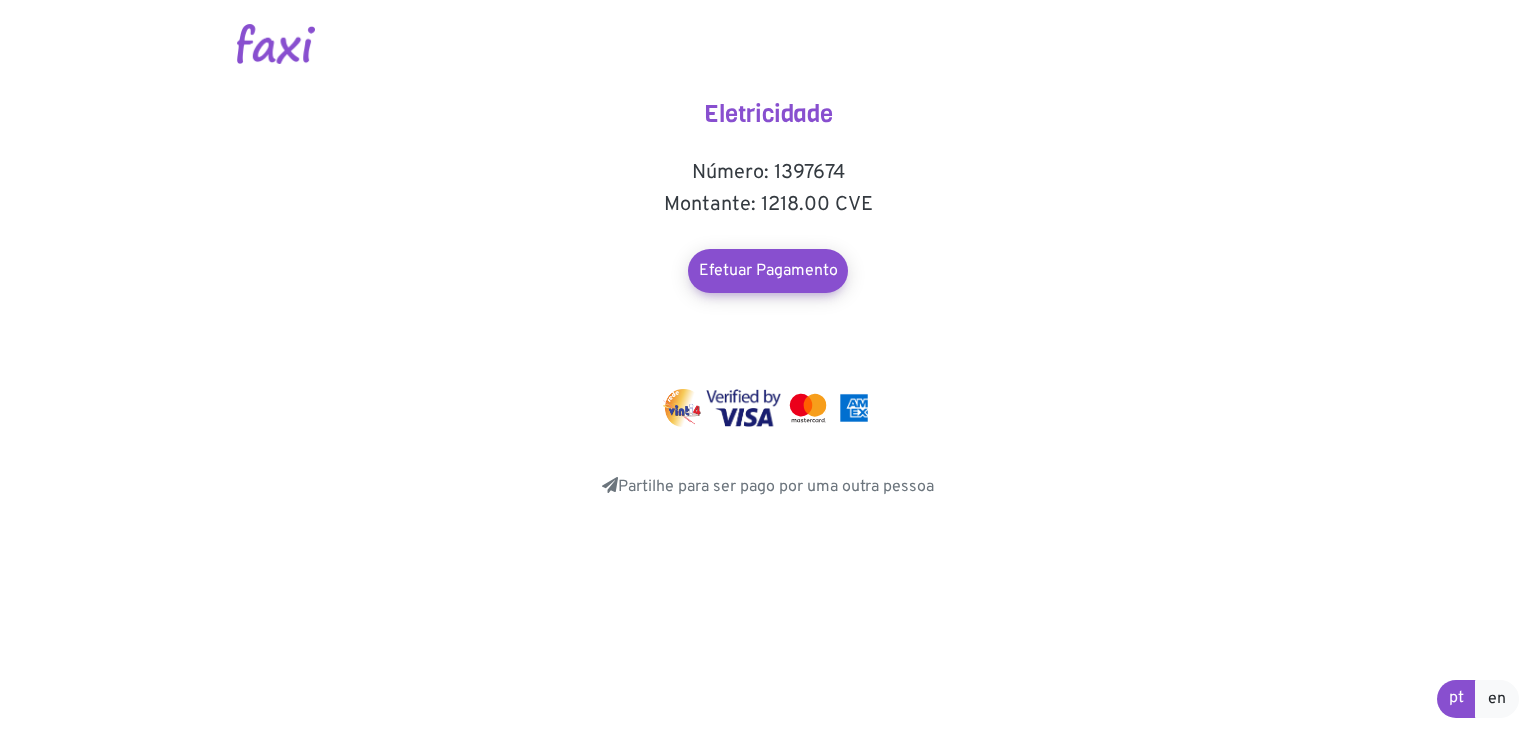 scroll, scrollTop: 0, scrollLeft: 0, axis: both 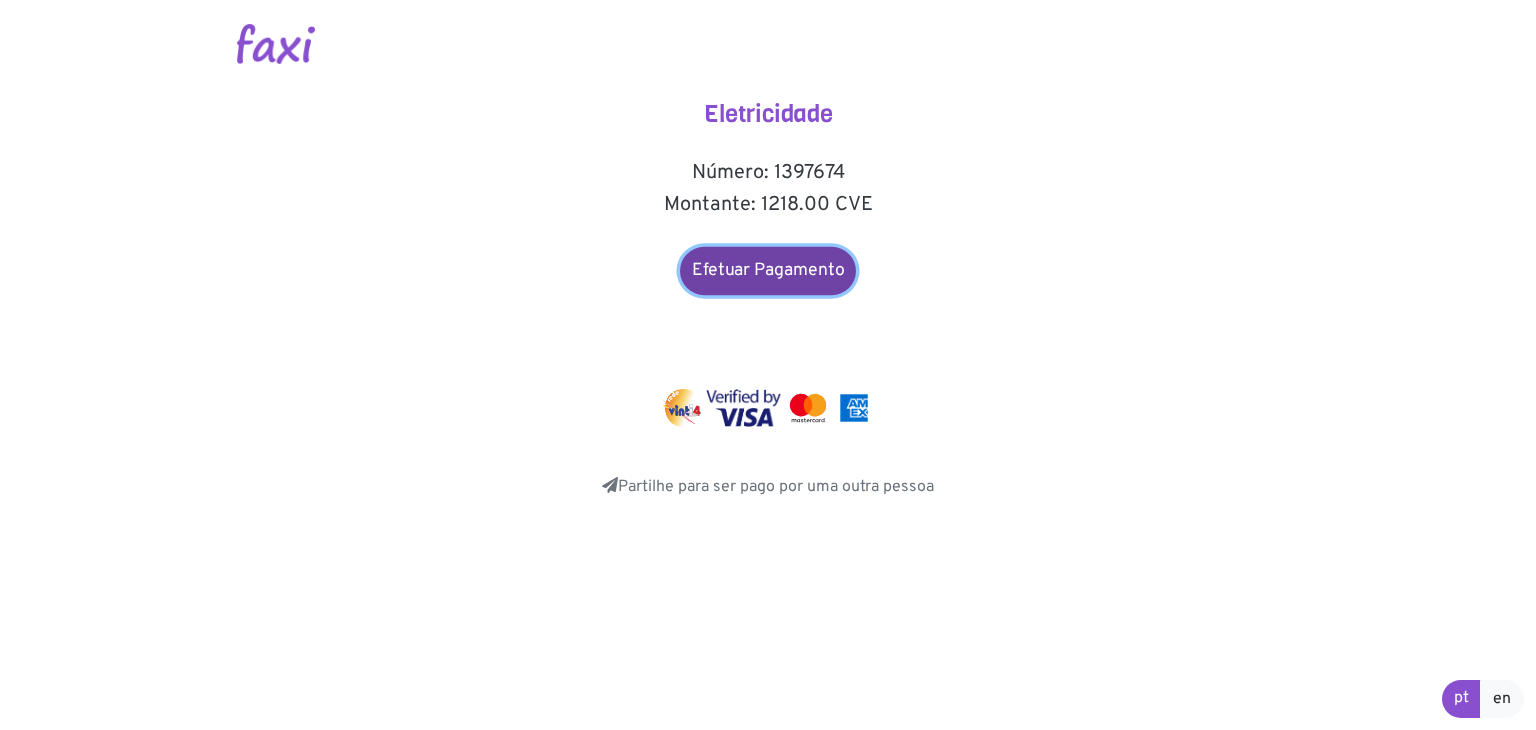 click on "Efetuar Pagamento" at bounding box center [768, 271] 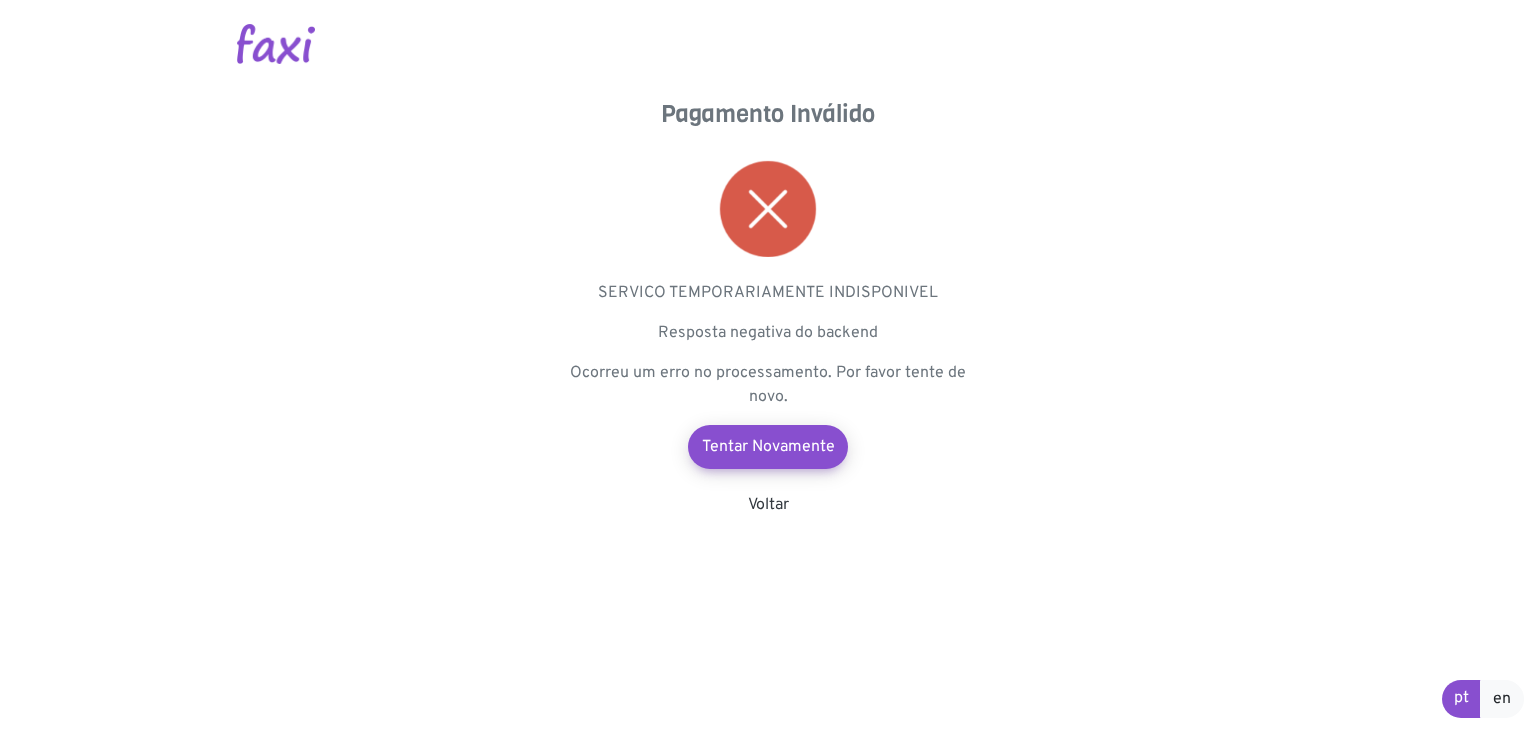 scroll, scrollTop: 0, scrollLeft: 0, axis: both 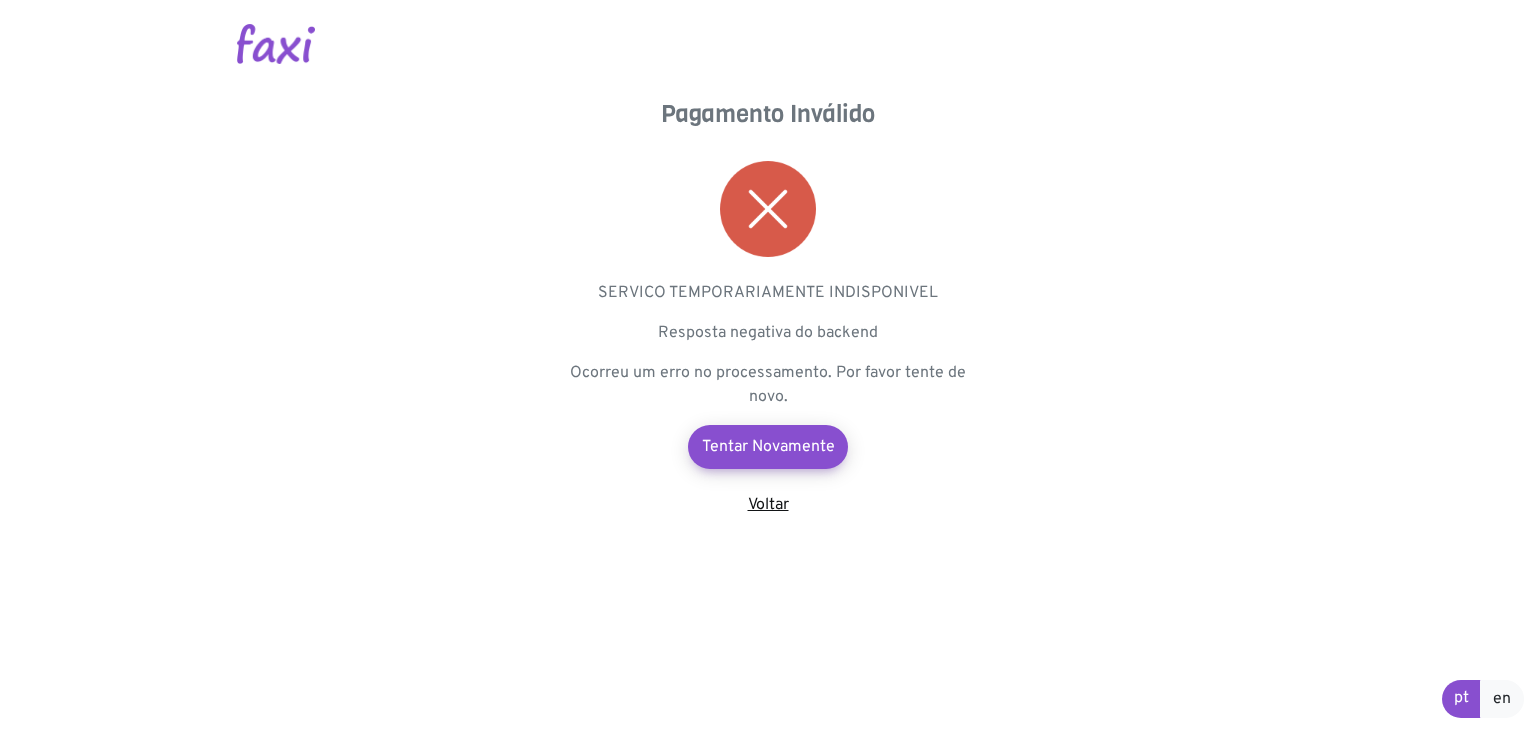 click on "Voltar" at bounding box center (768, 505) 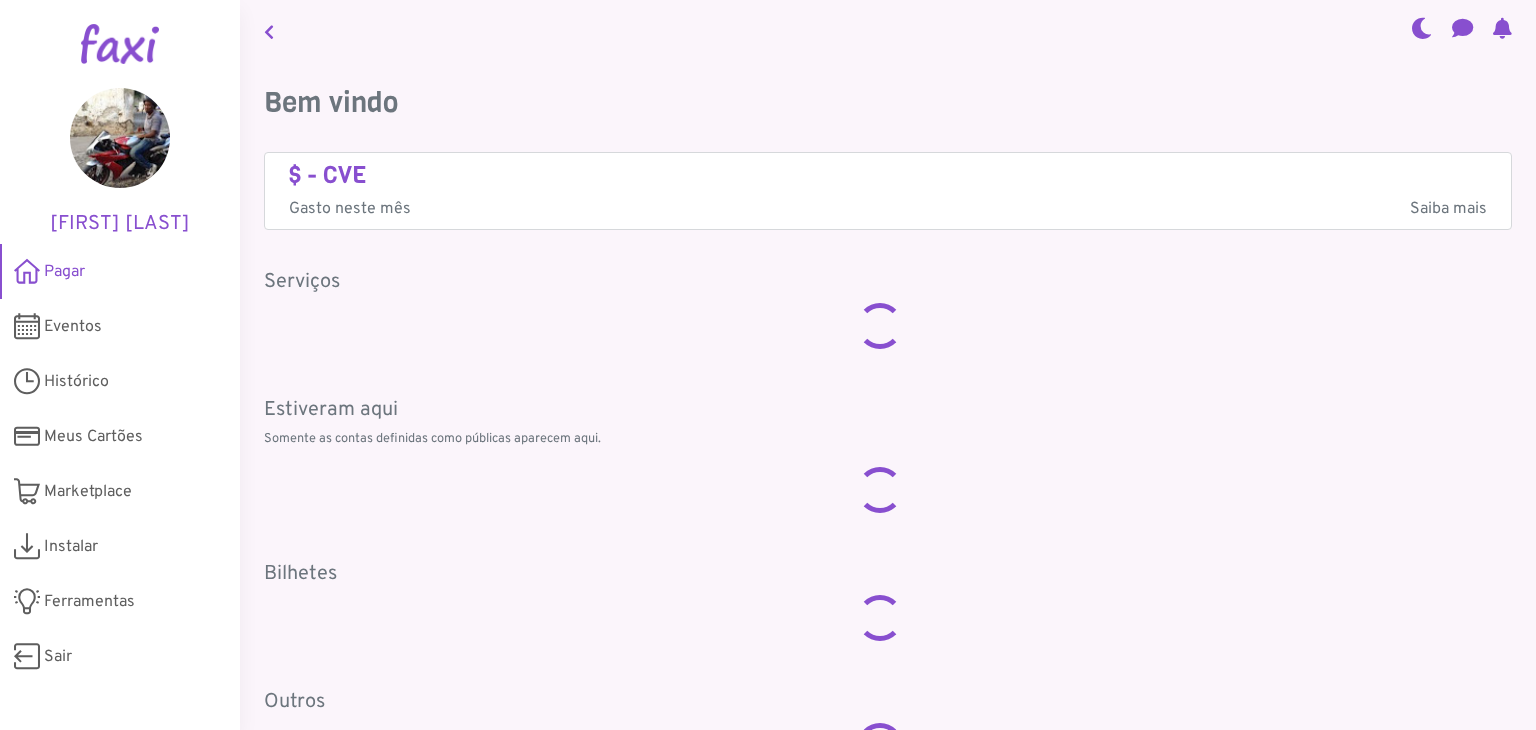 scroll, scrollTop: 0, scrollLeft: 0, axis: both 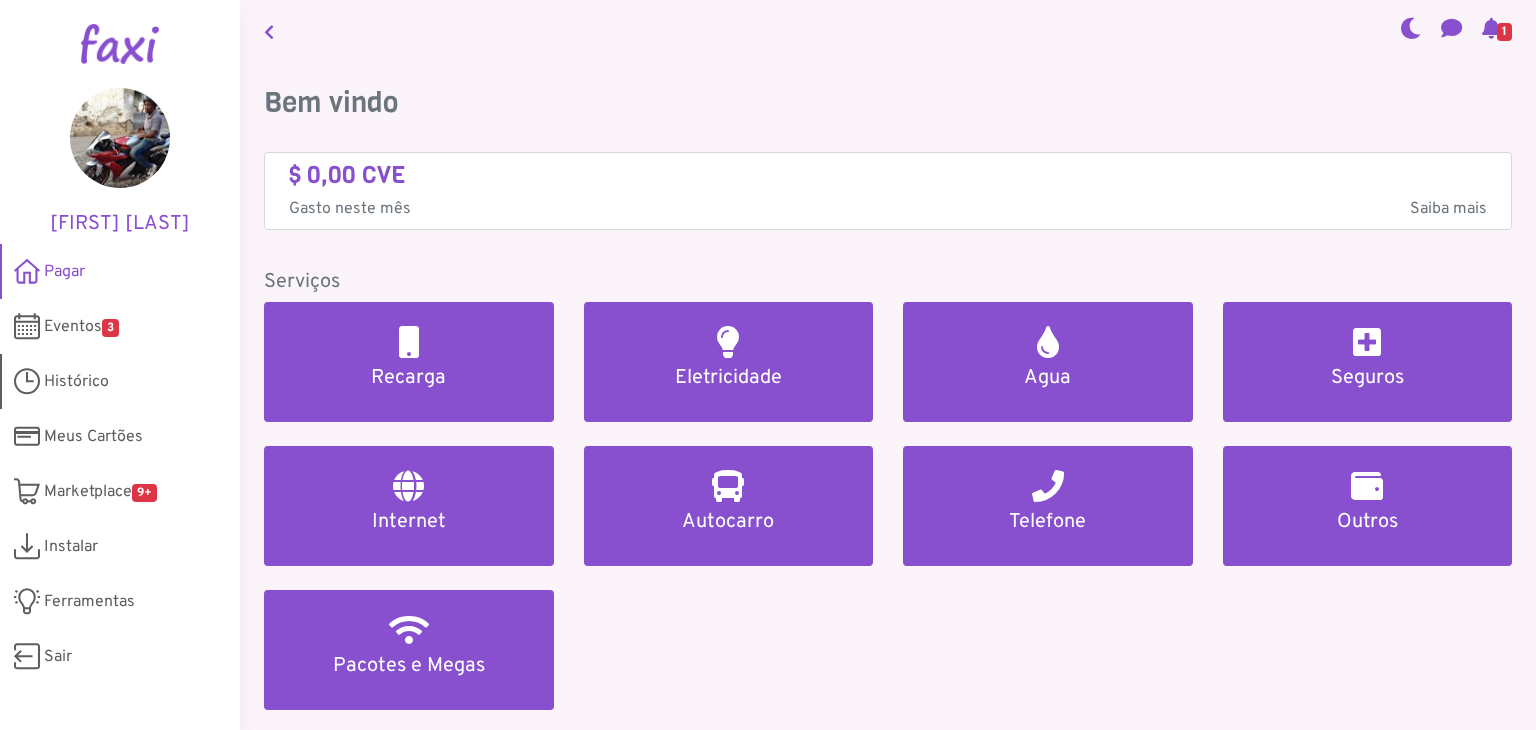 click on "Histórico" at bounding box center (120, 381) 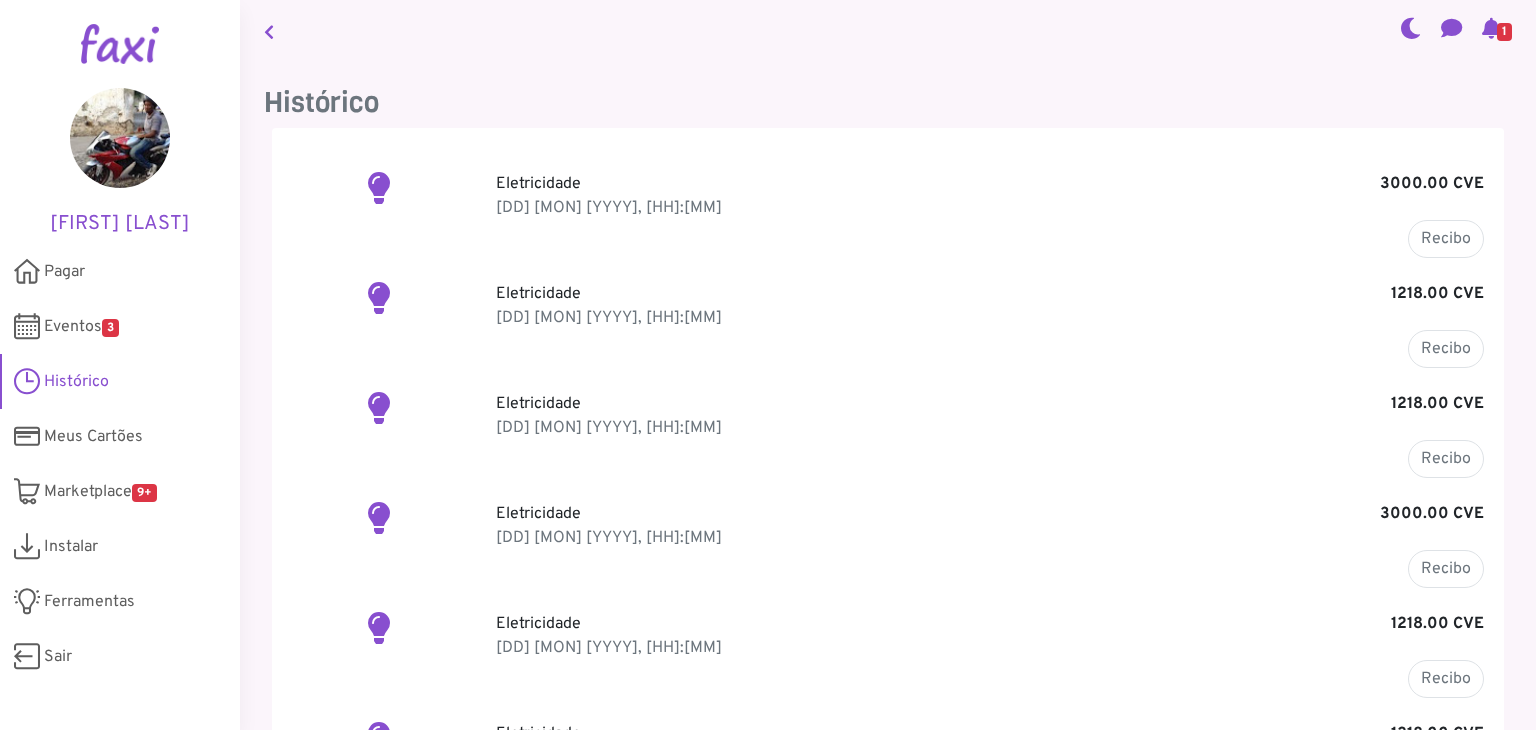 click on "1" at bounding box center (1504, 32) 